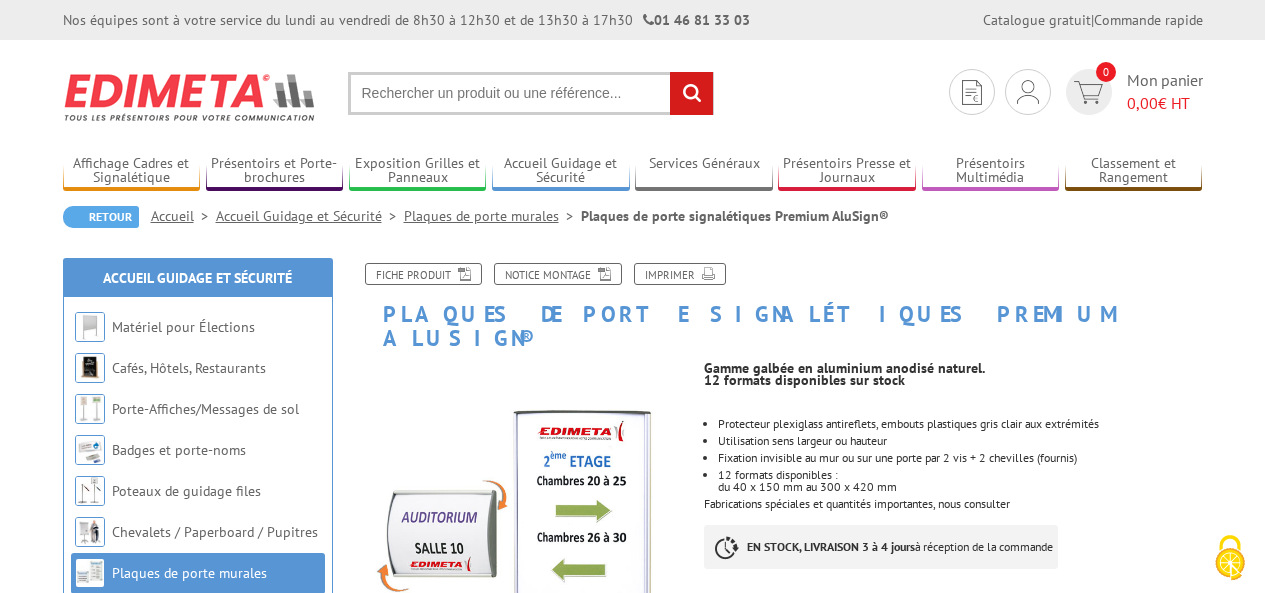 scroll, scrollTop: 224, scrollLeft: 0, axis: vertical 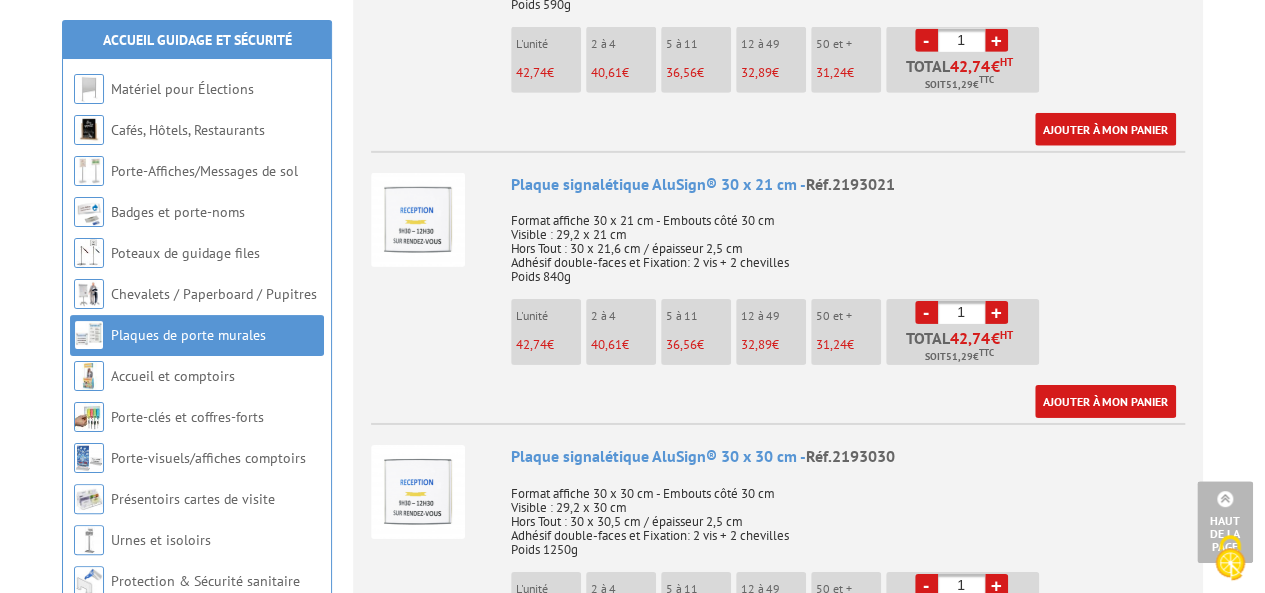 click on "Plaques de porte murales" at bounding box center [188, 335] 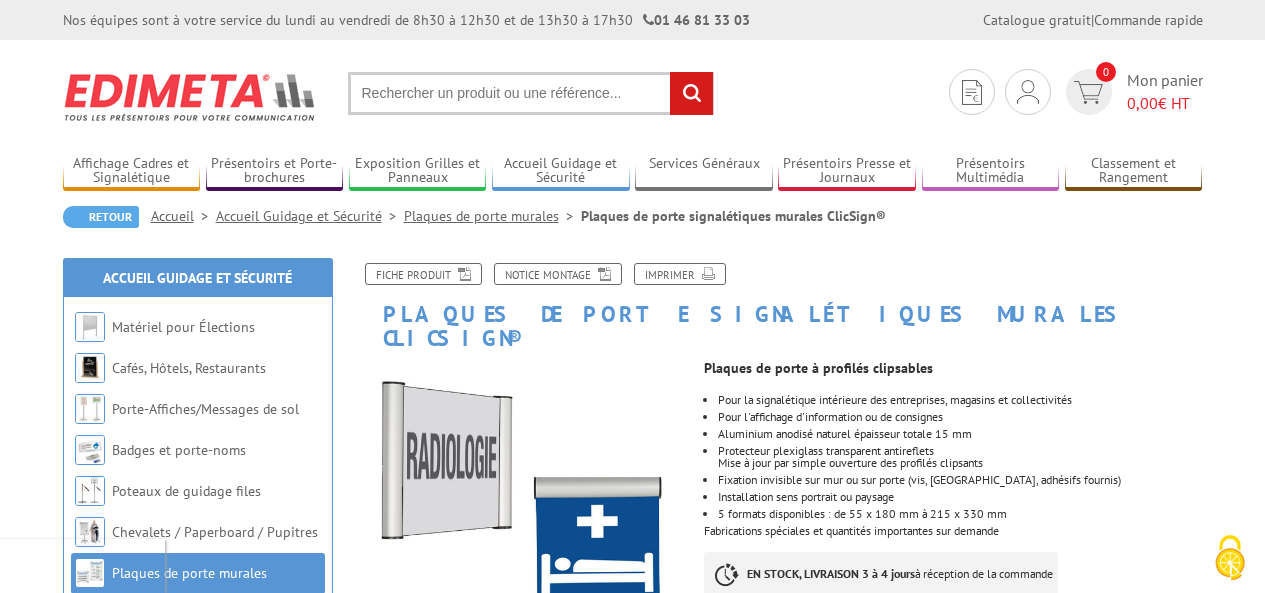 scroll, scrollTop: 0, scrollLeft: 0, axis: both 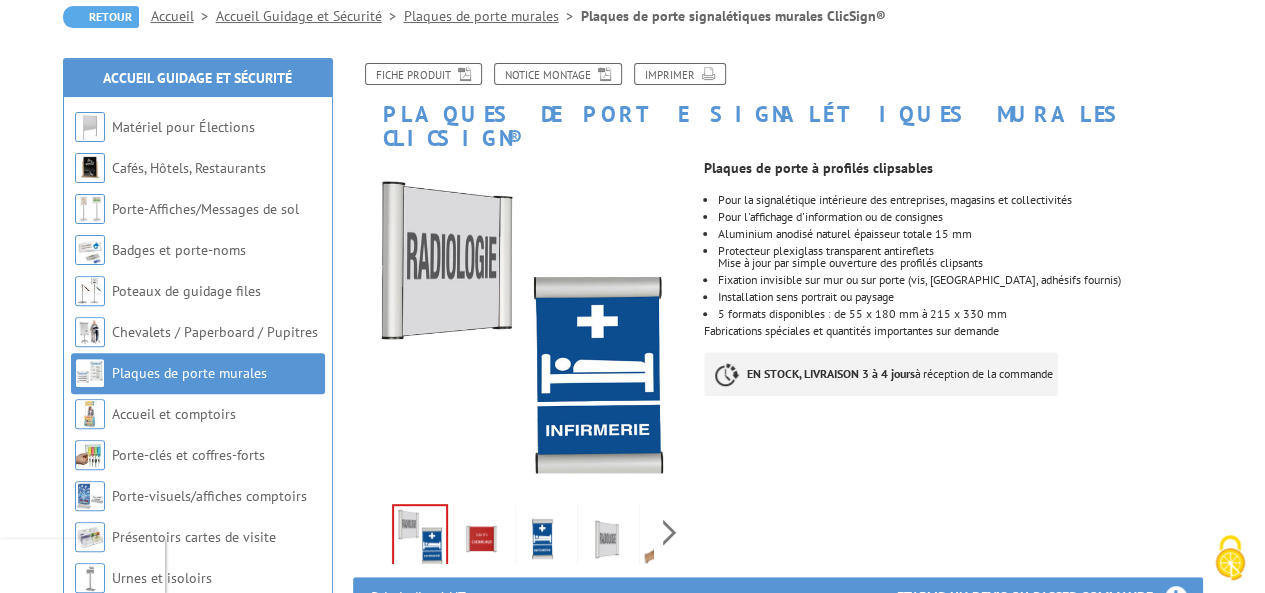 click on "Previous Next" at bounding box center [521, 532] 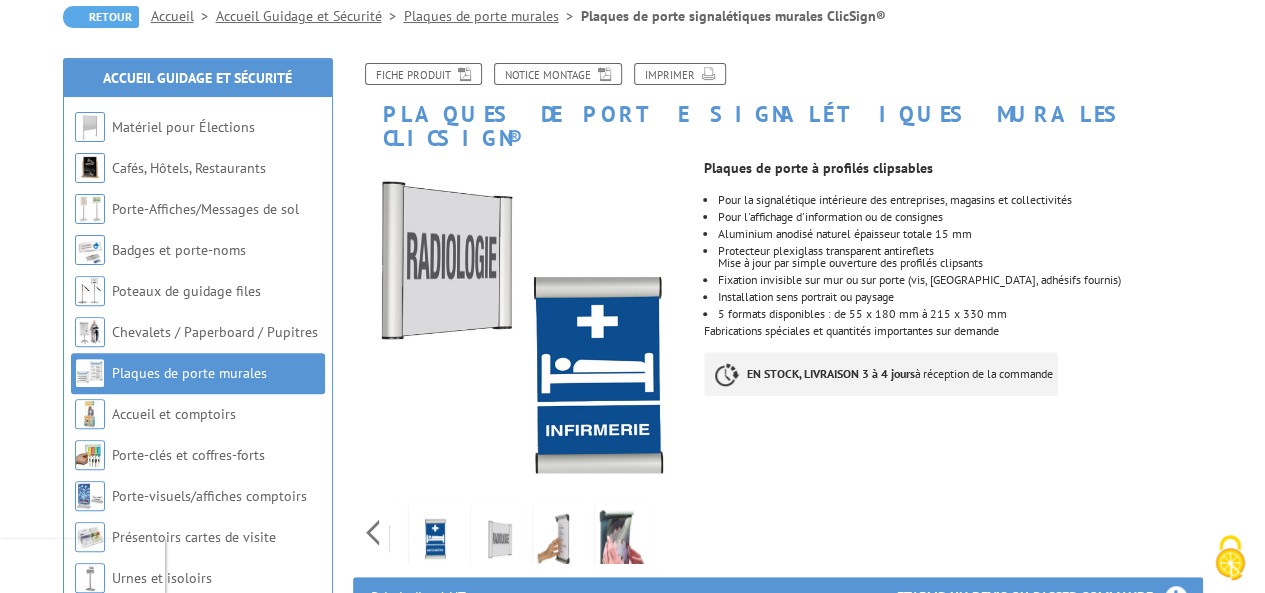 click at bounding box center [623, 539] 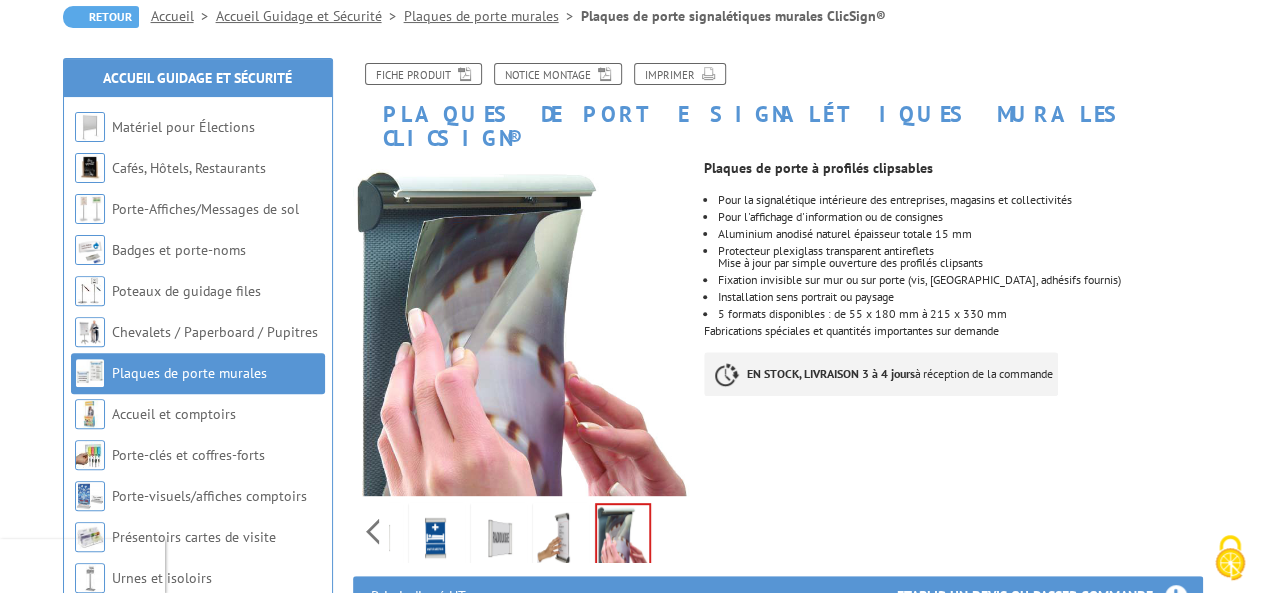 click at bounding box center [561, 538] 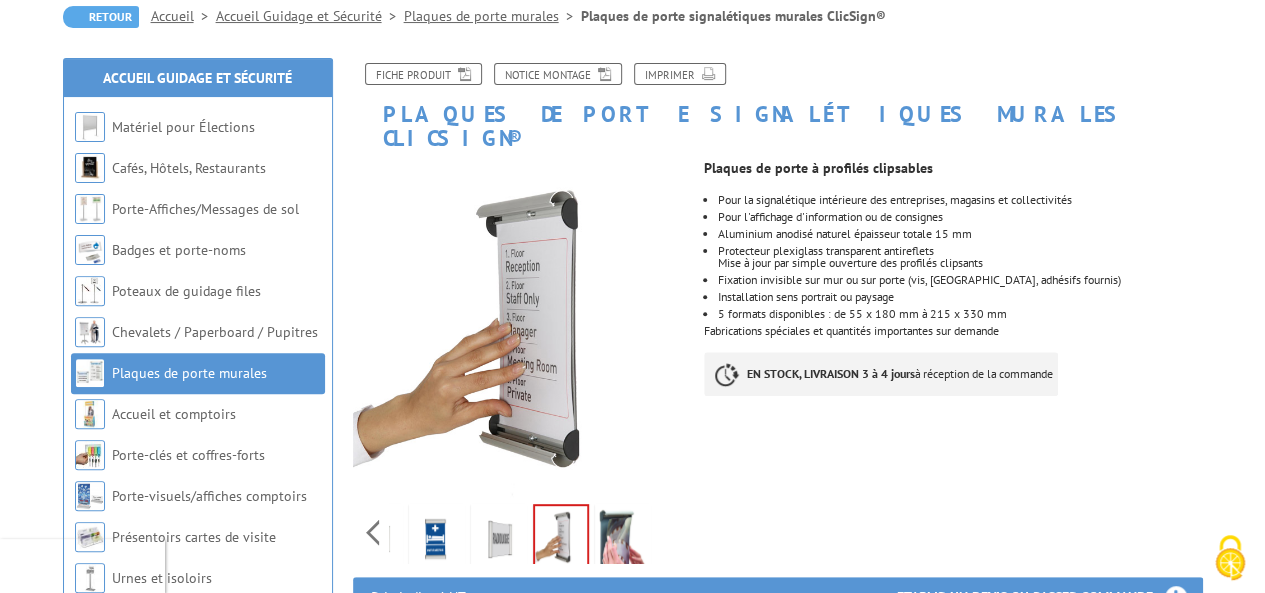 click at bounding box center (499, 539) 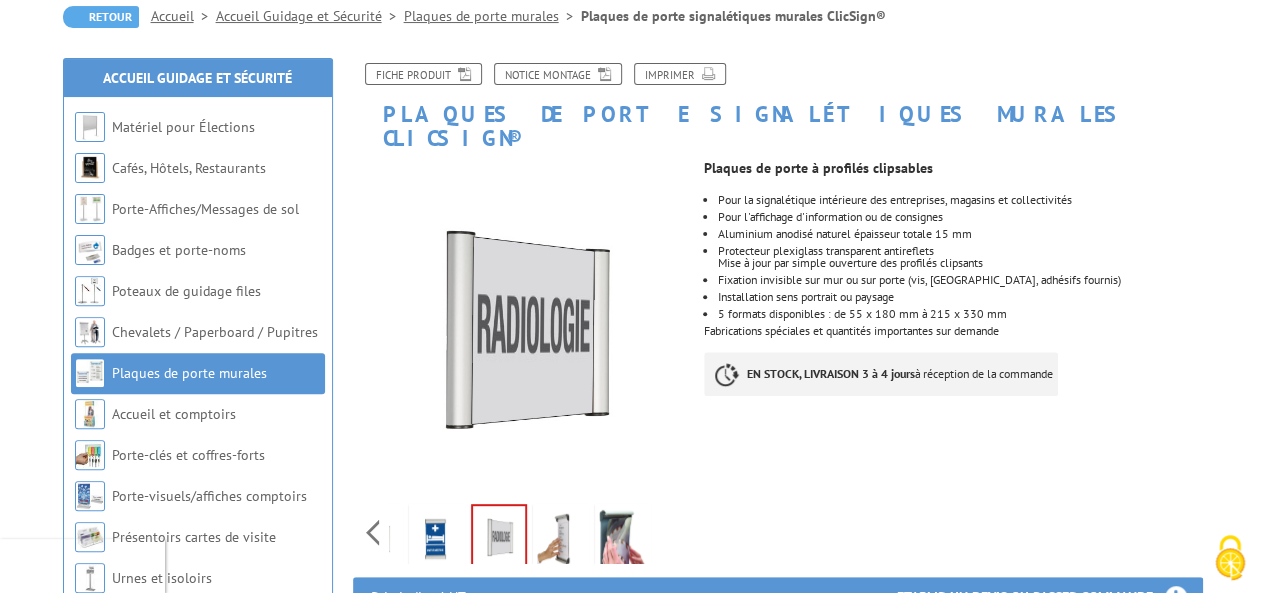 click at bounding box center [437, 539] 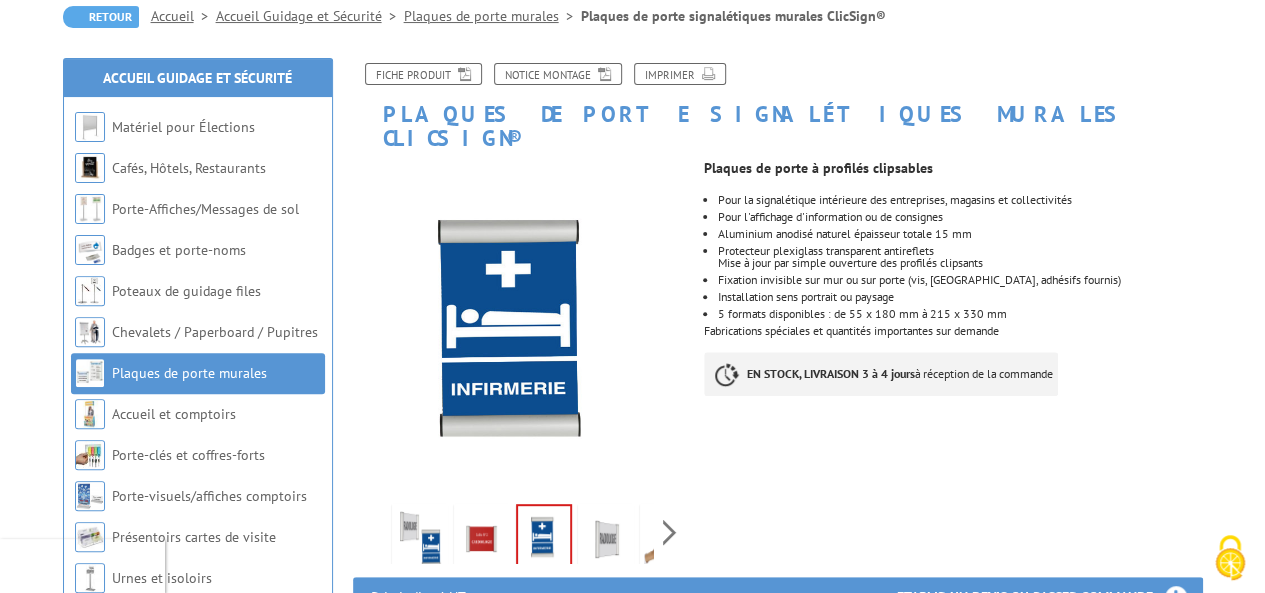 click on "Previous Next" at bounding box center [521, 532] 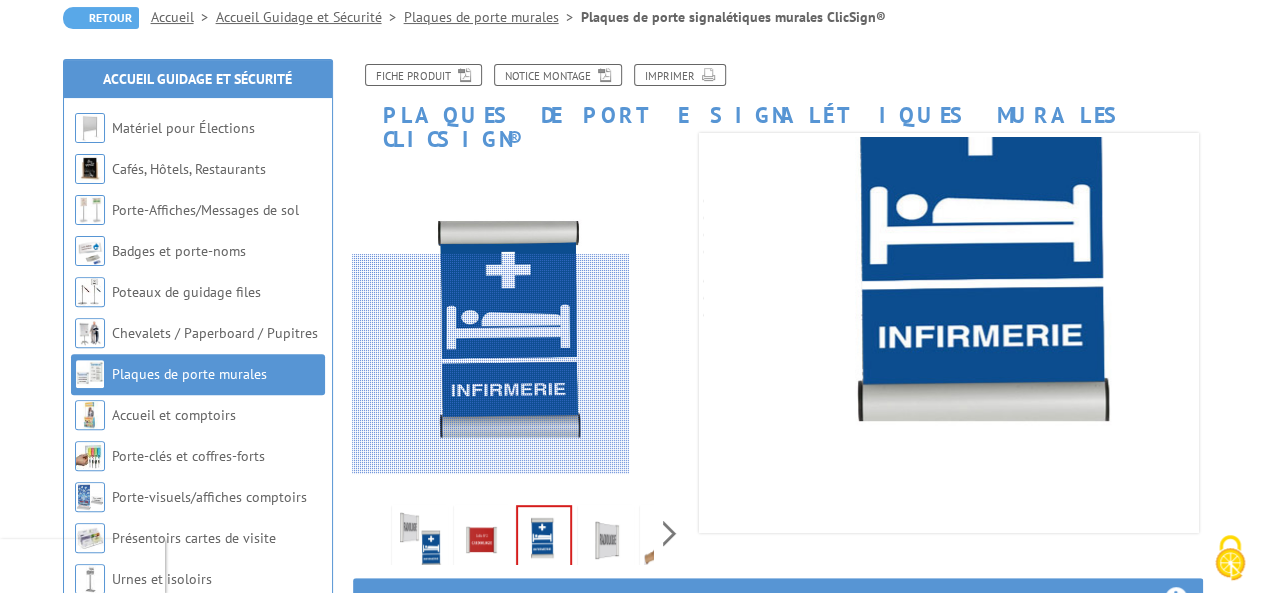 scroll, scrollTop: 200, scrollLeft: 0, axis: vertical 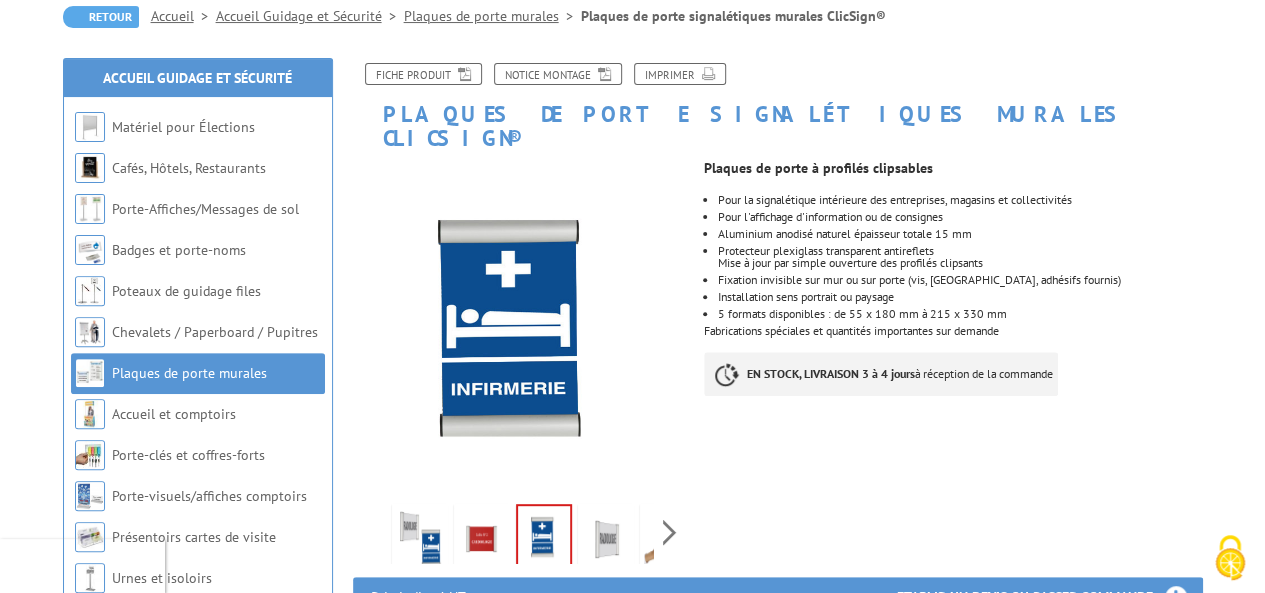 click on "Plaques de porte murales" at bounding box center [189, 373] 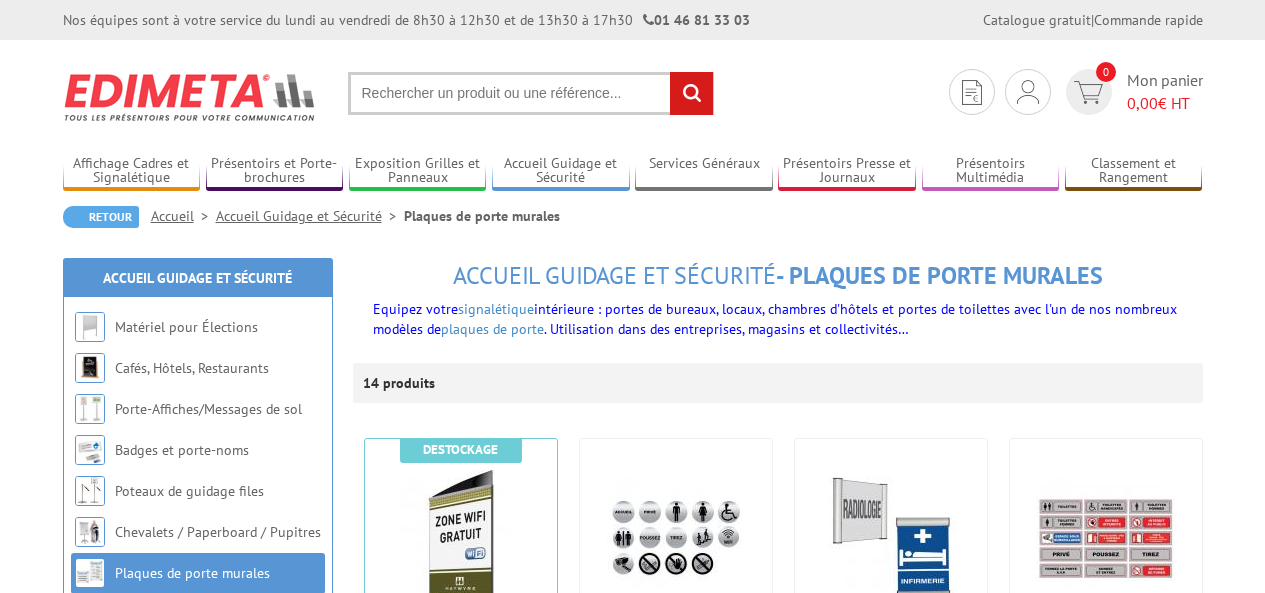 scroll, scrollTop: 0, scrollLeft: 0, axis: both 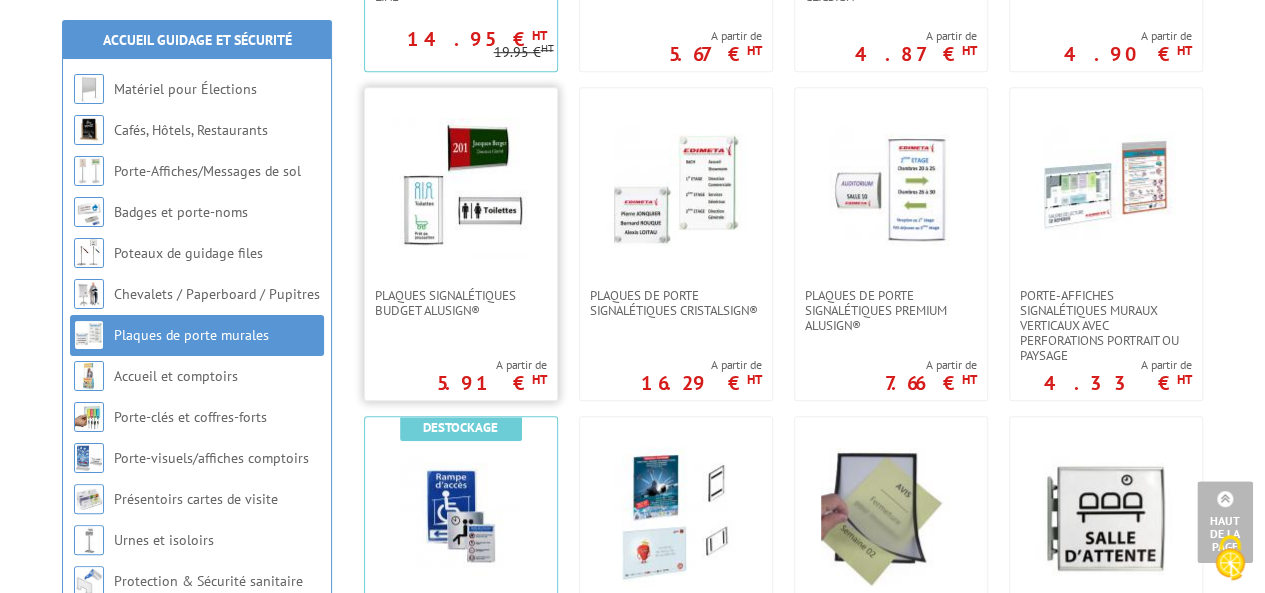 click at bounding box center [461, 188] 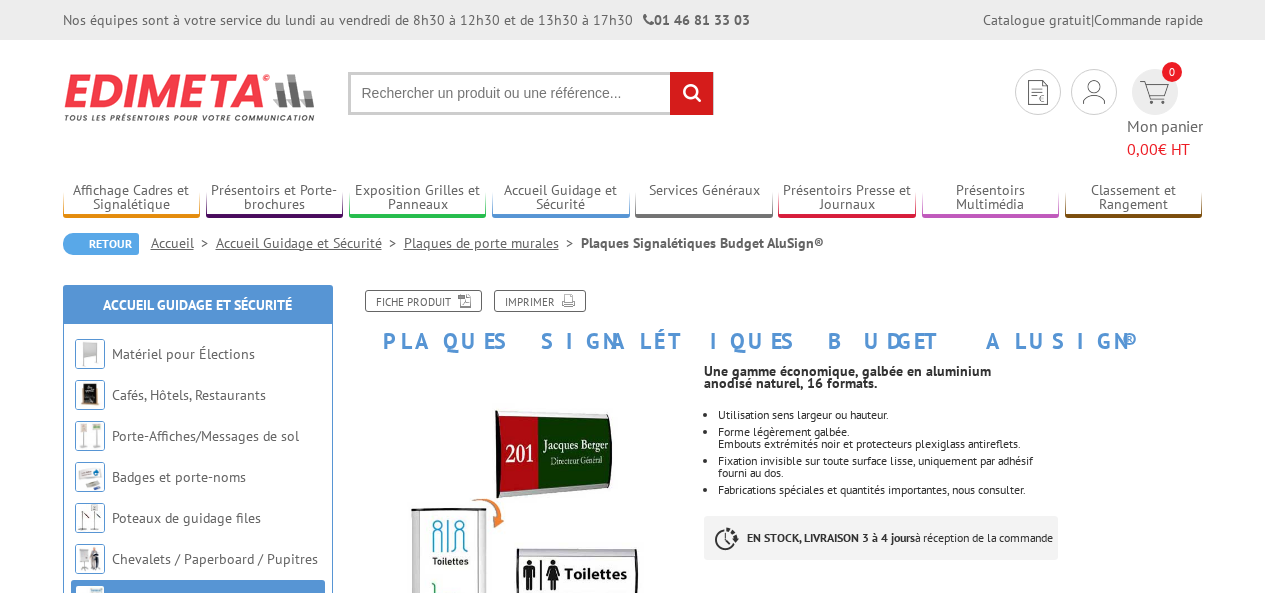 scroll, scrollTop: 0, scrollLeft: 0, axis: both 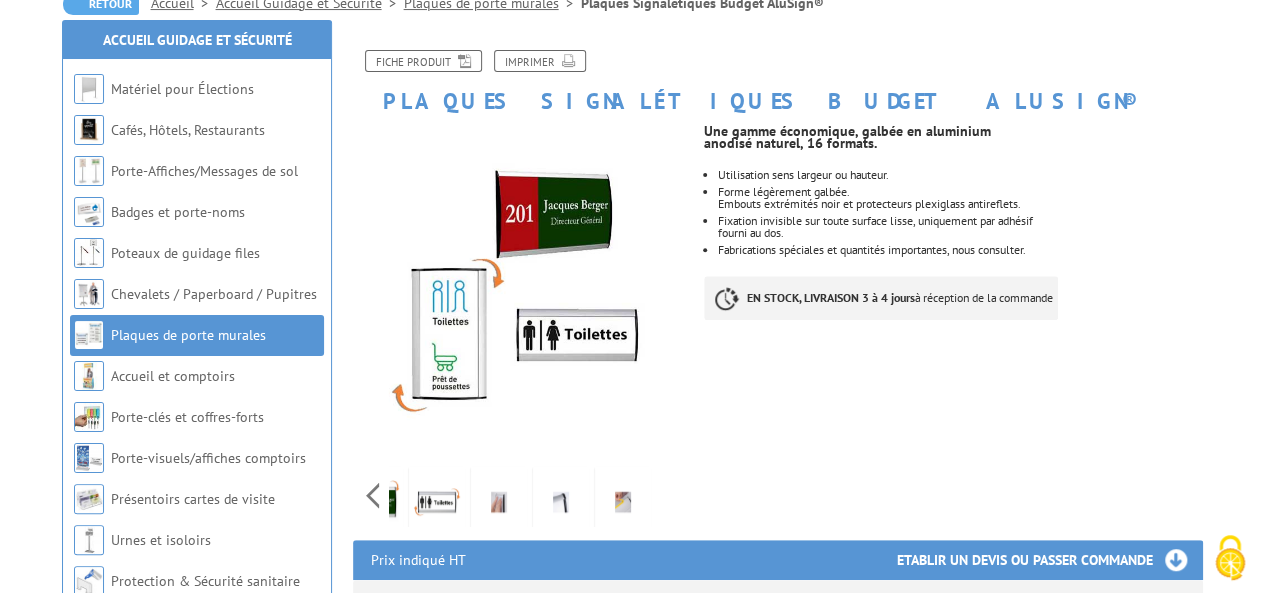 click on "Previous Next" at bounding box center (521, 495) 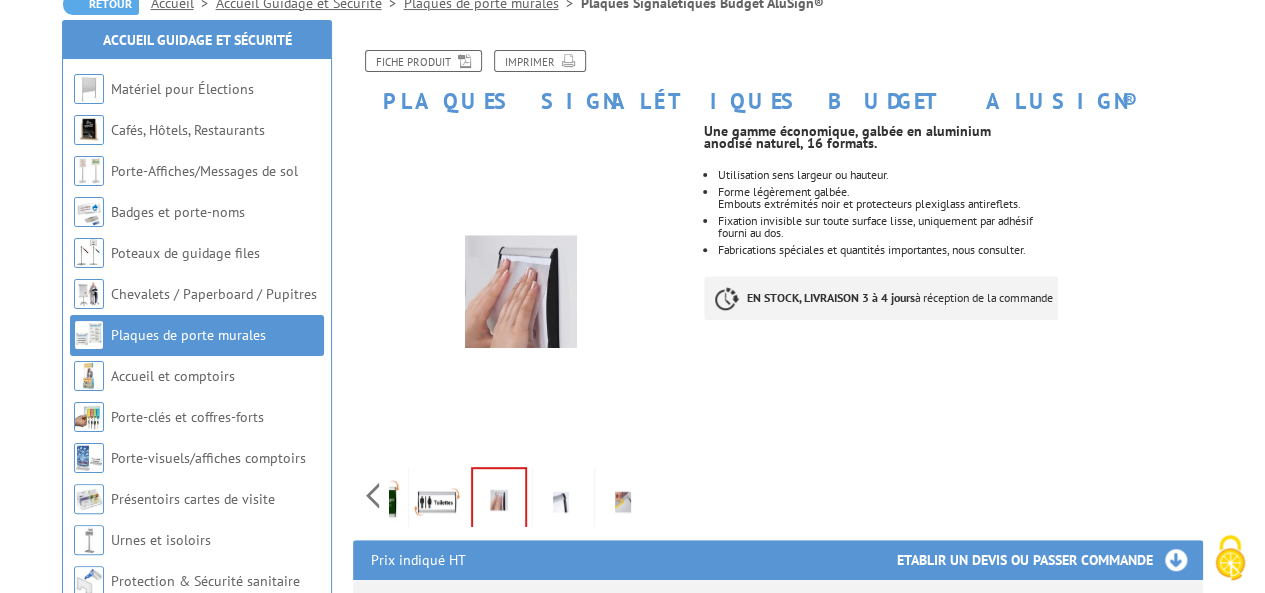 click at bounding box center (561, 502) 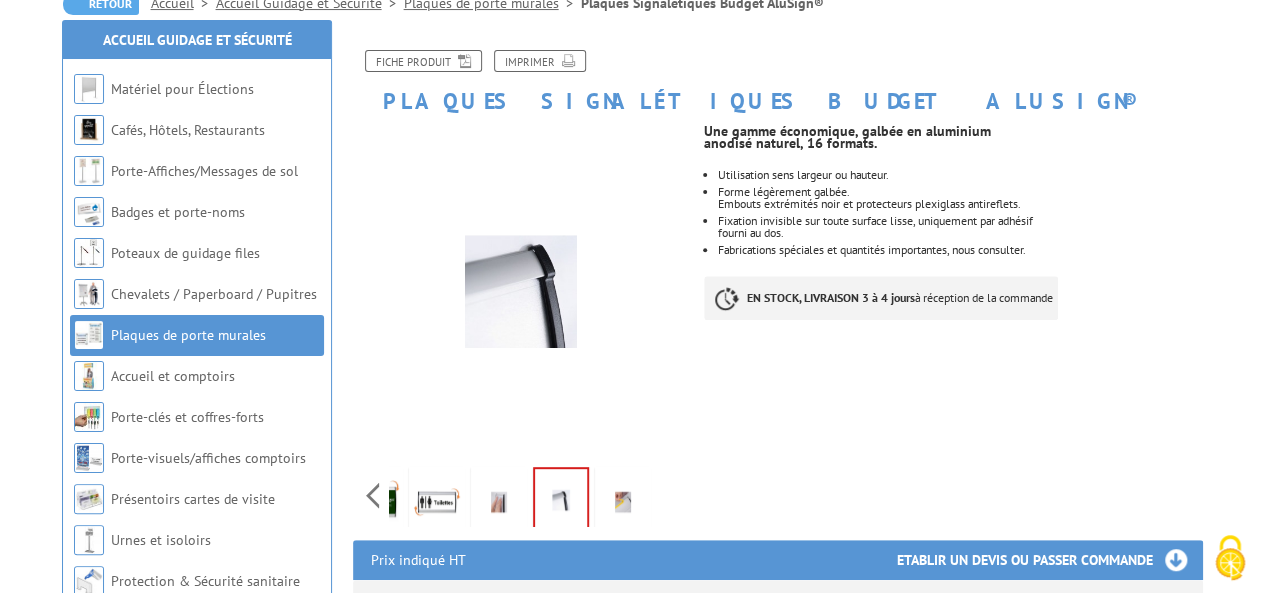 click at bounding box center (623, 502) 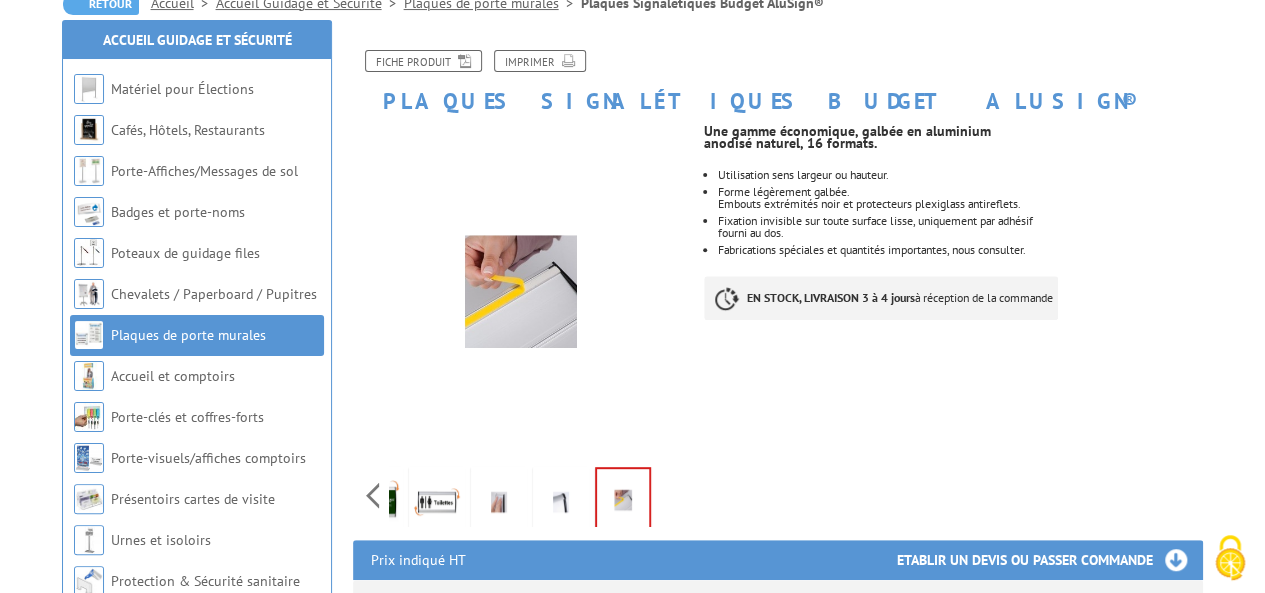 click at bounding box center [561, 502] 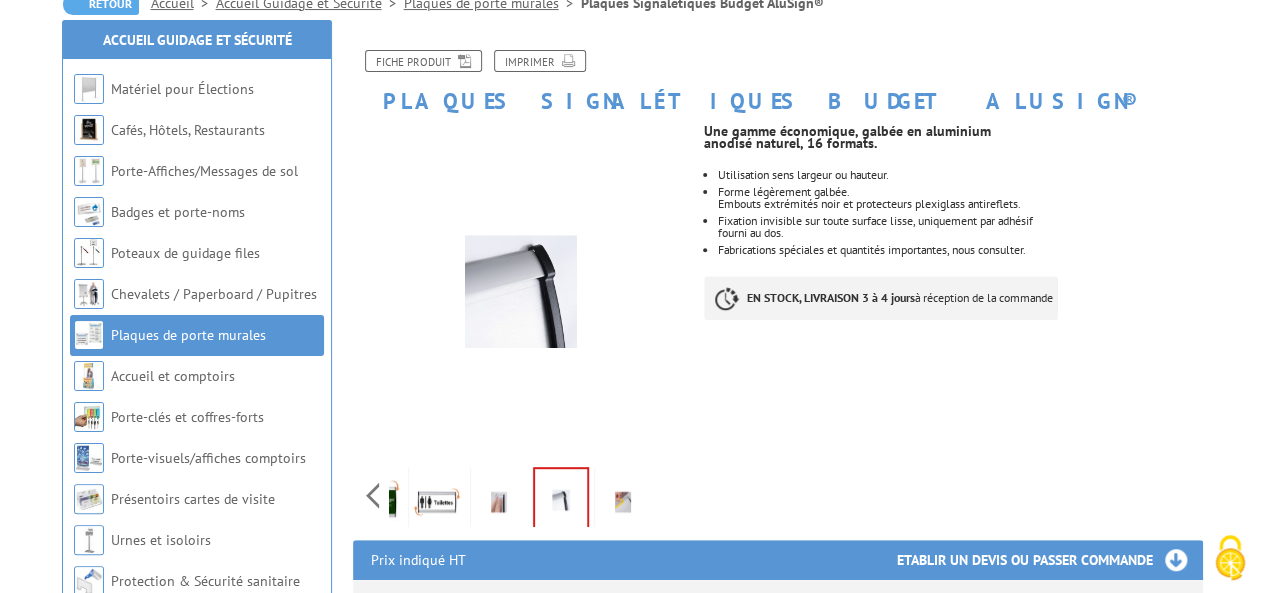 click at bounding box center (499, 502) 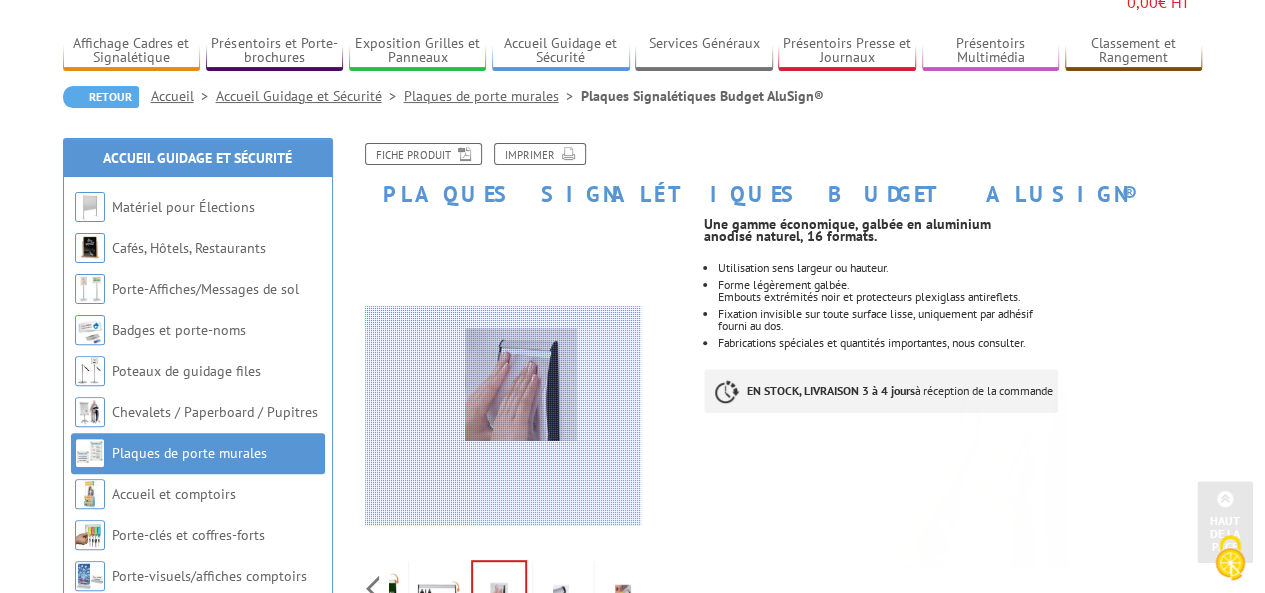 scroll, scrollTop: 120, scrollLeft: 0, axis: vertical 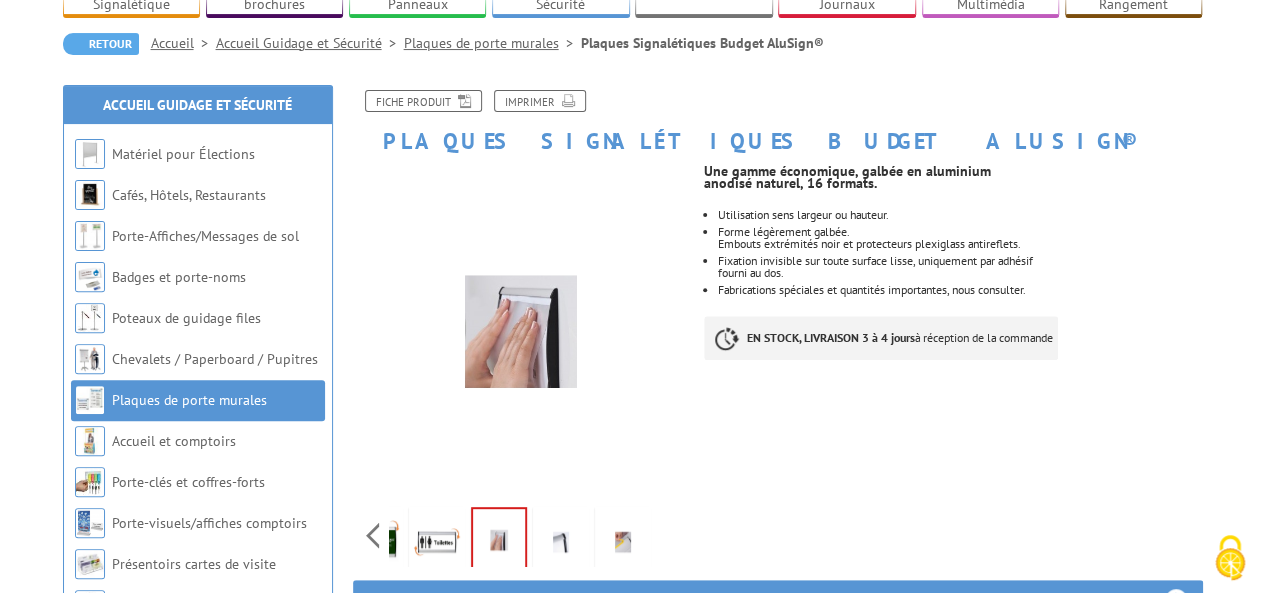 click at bounding box center [437, 542] 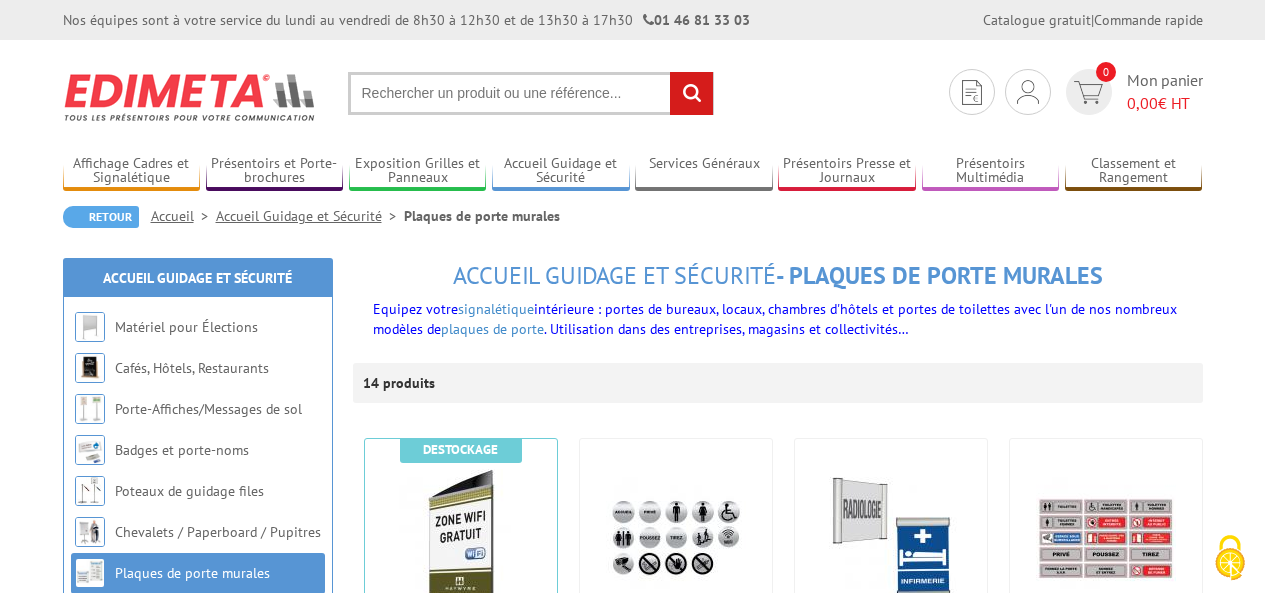 scroll, scrollTop: 0, scrollLeft: 0, axis: both 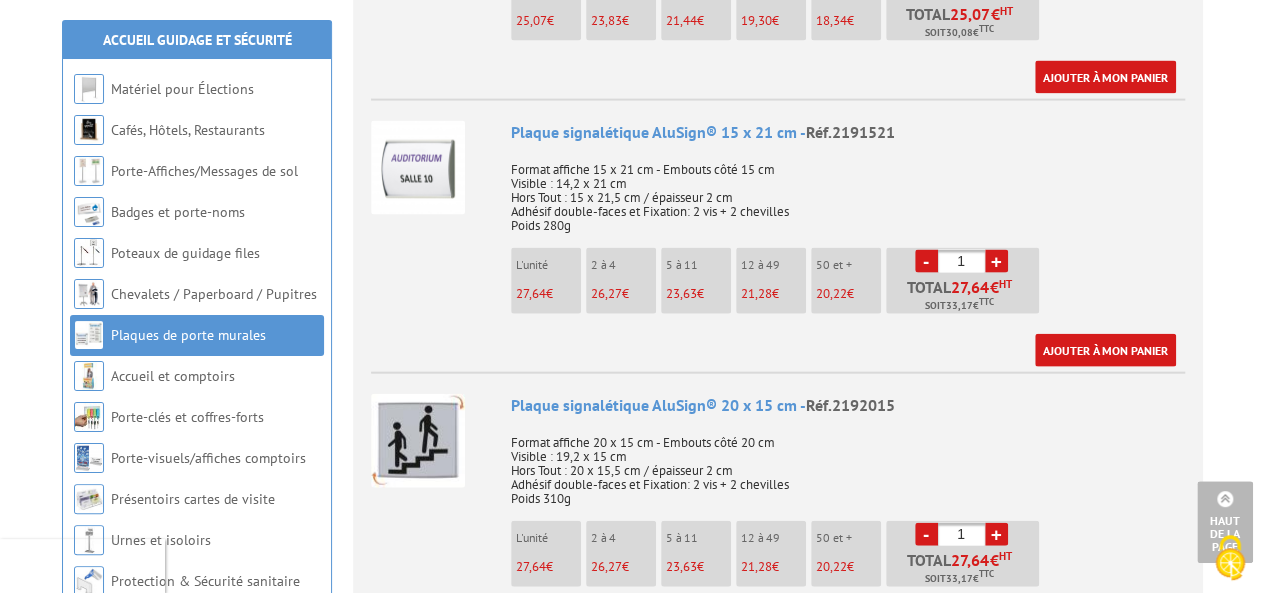 click on "+" at bounding box center [996, 261] 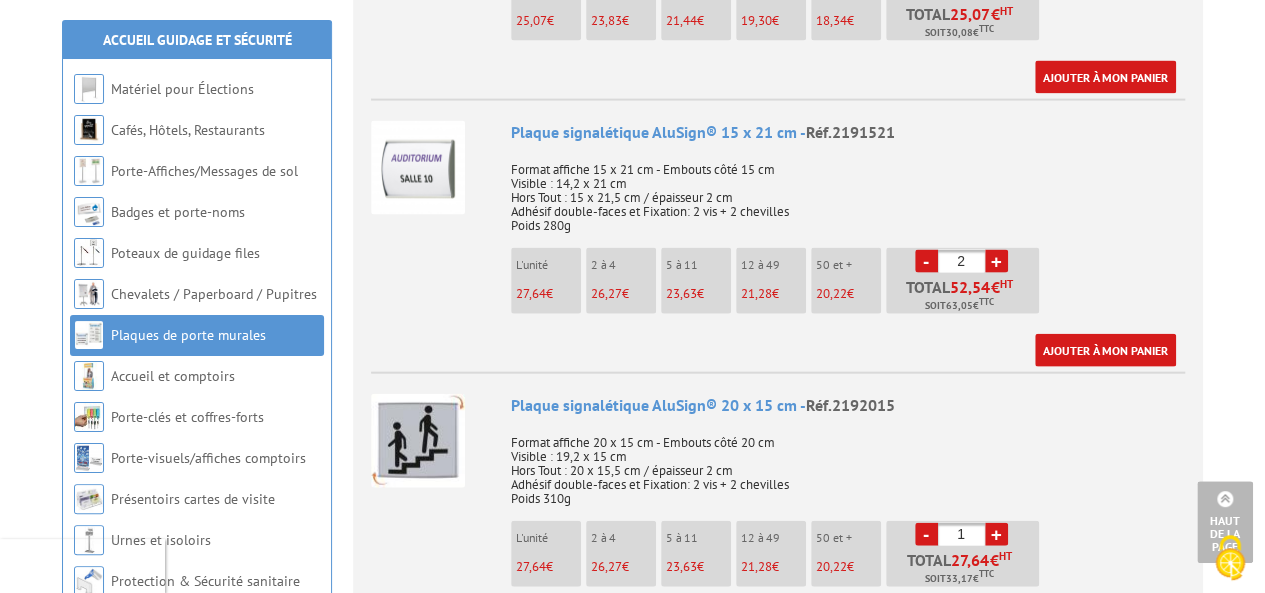 click on "+" at bounding box center (996, 261) 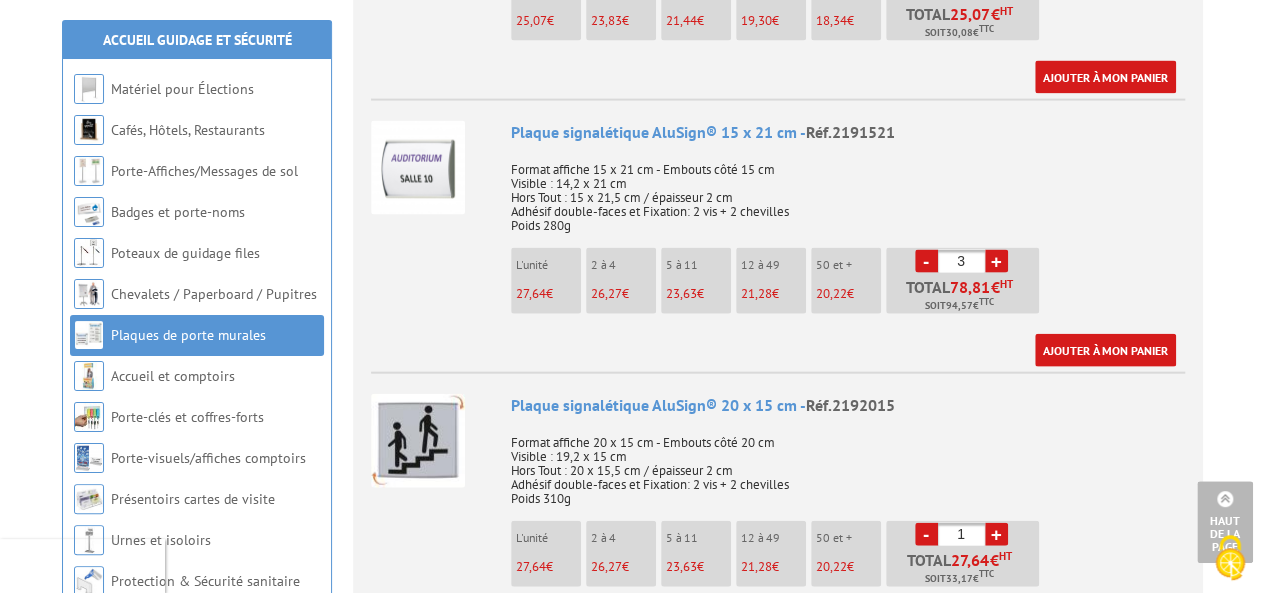 click on "+" at bounding box center [996, 261] 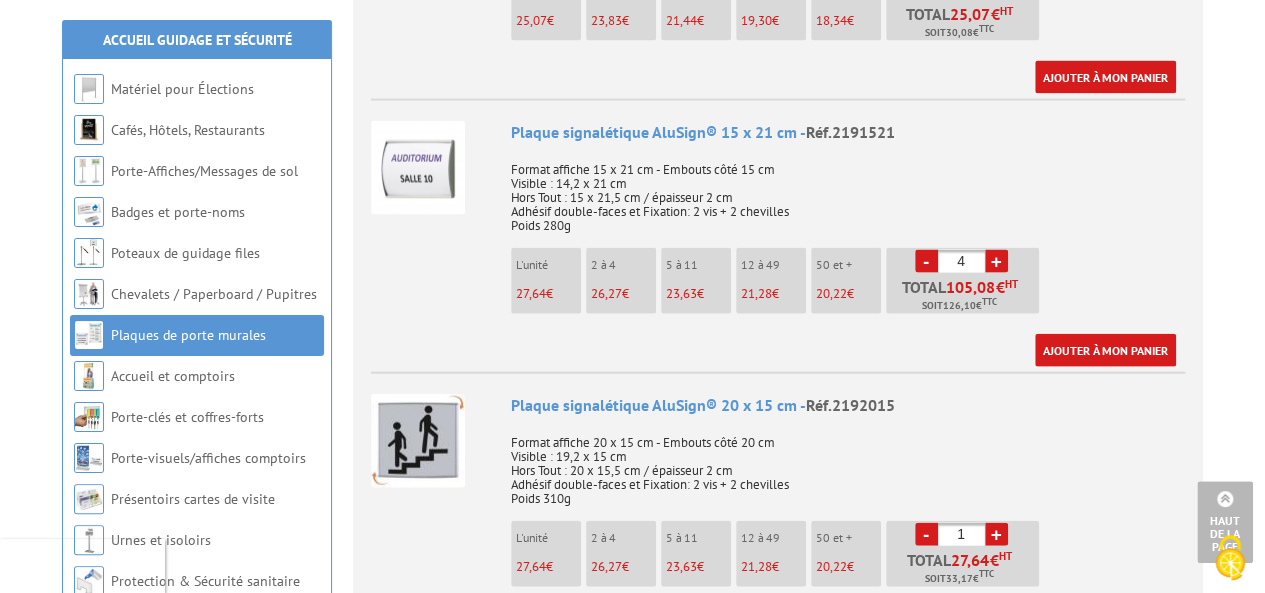click on "+" at bounding box center [996, 261] 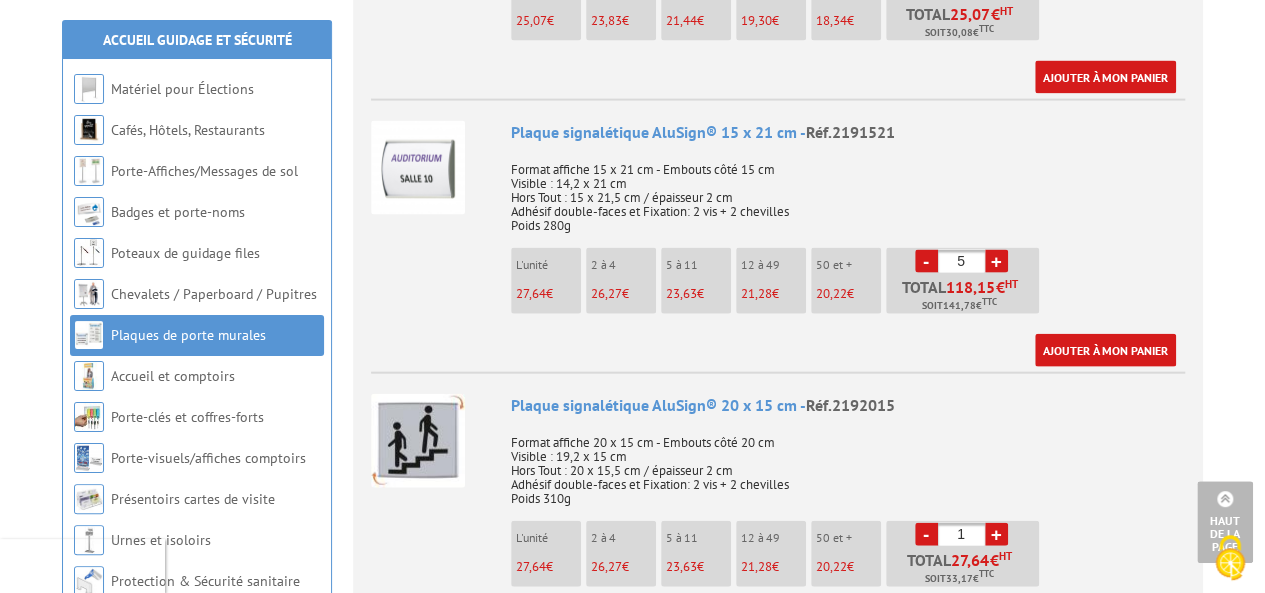 click on "-" at bounding box center (926, 261) 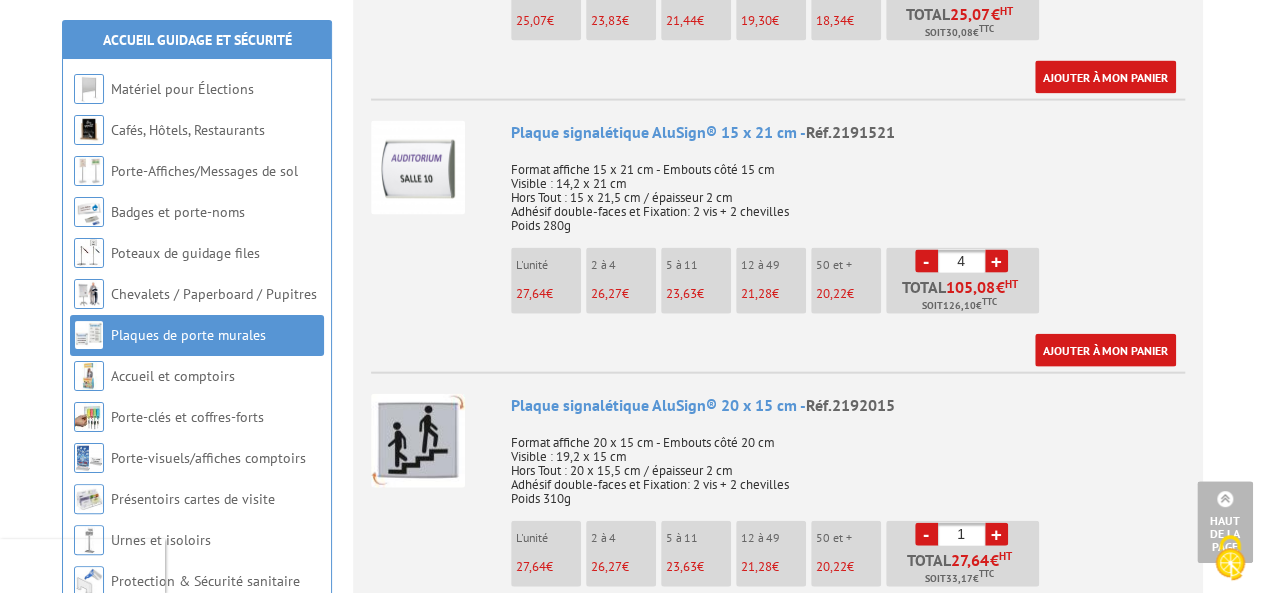 click on "-" at bounding box center [926, 261] 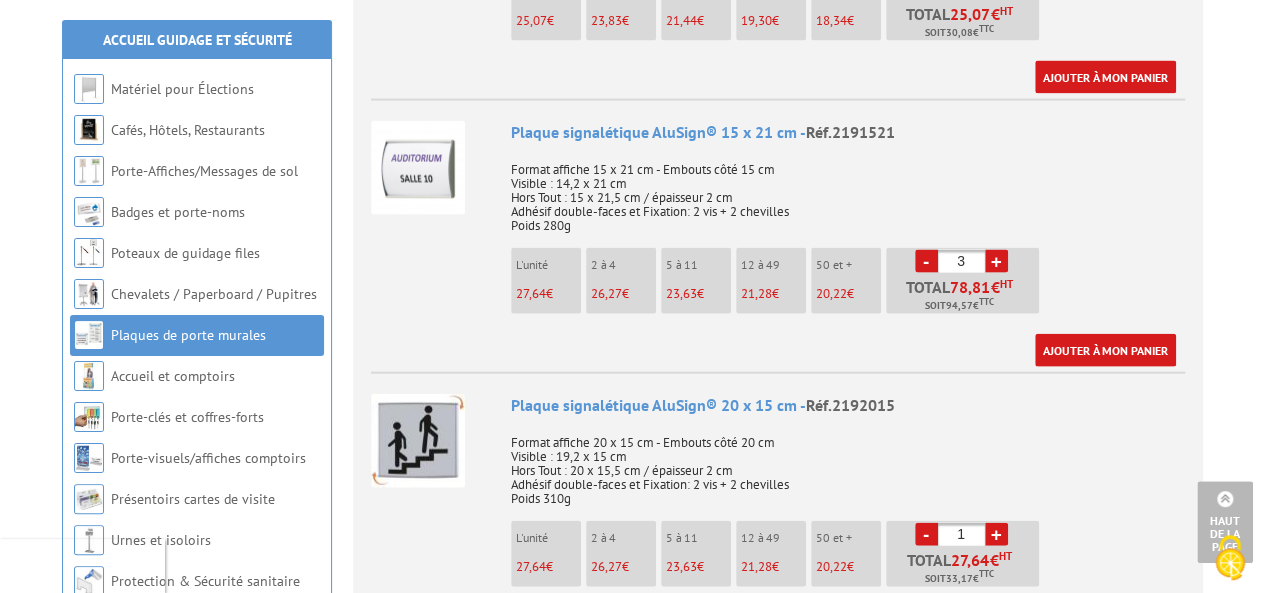 click on "Nos équipes sont à votre service du lundi au vendredi de 8h30 à 12h30 et de 13h30 à 17h30    01 46 81 33 03
Catalogue gratuit  |
Commande rapide
Je me connecte
Nouveau client ? Inscrivez-vous
0
Mon panier
0,00
€ HT
rechercher" at bounding box center [632, 704] 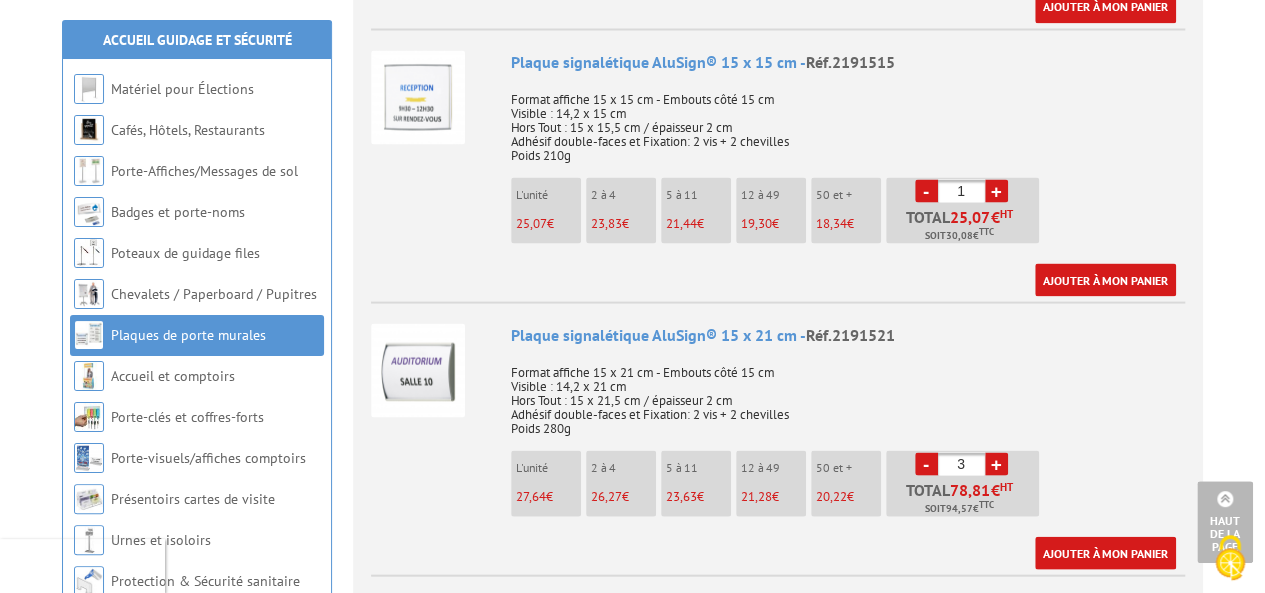 scroll, scrollTop: 1880, scrollLeft: 0, axis: vertical 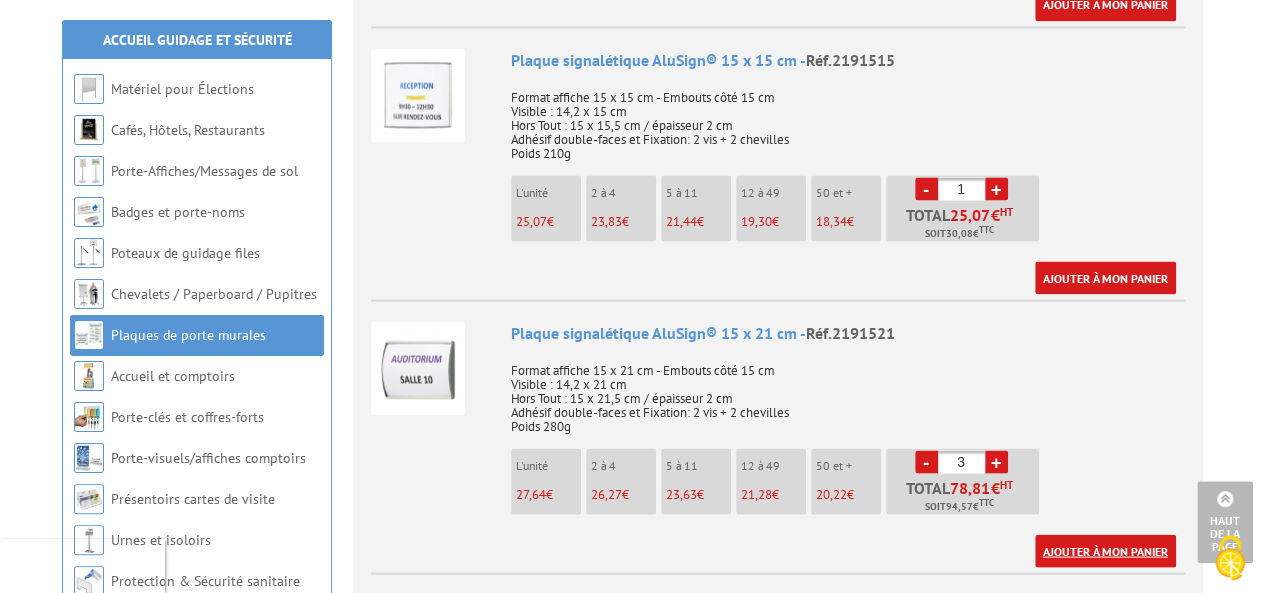 click on "Ajouter à mon panier" at bounding box center (1105, 550) 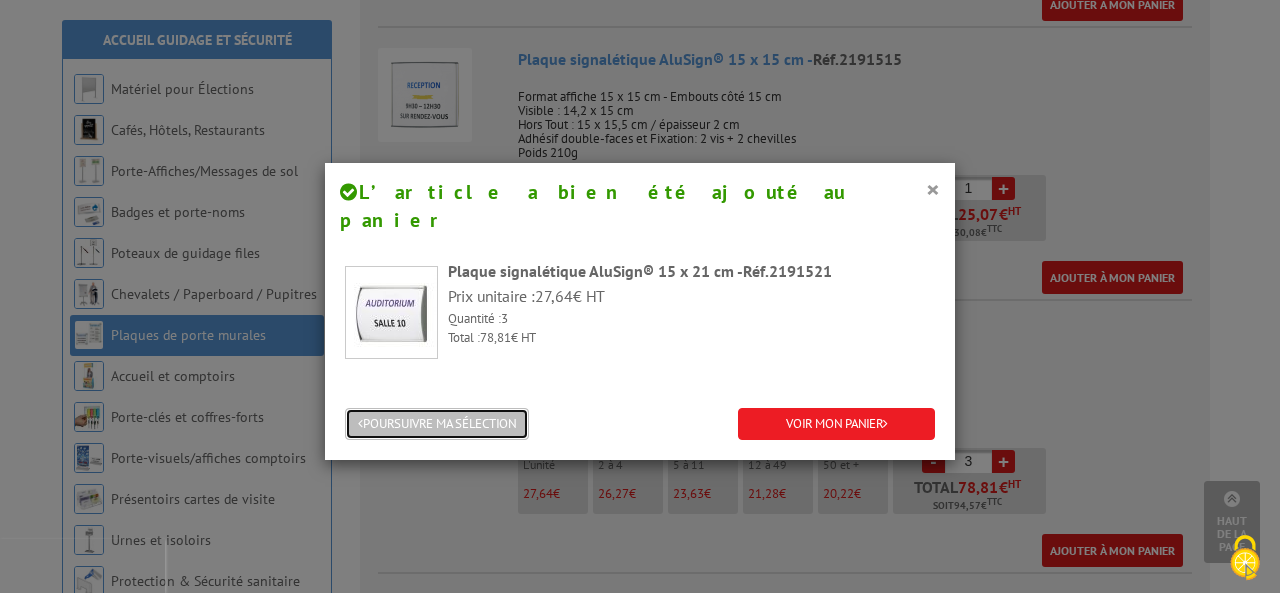 click on "POURSUIVRE MA SÉLECTION" at bounding box center (437, 424) 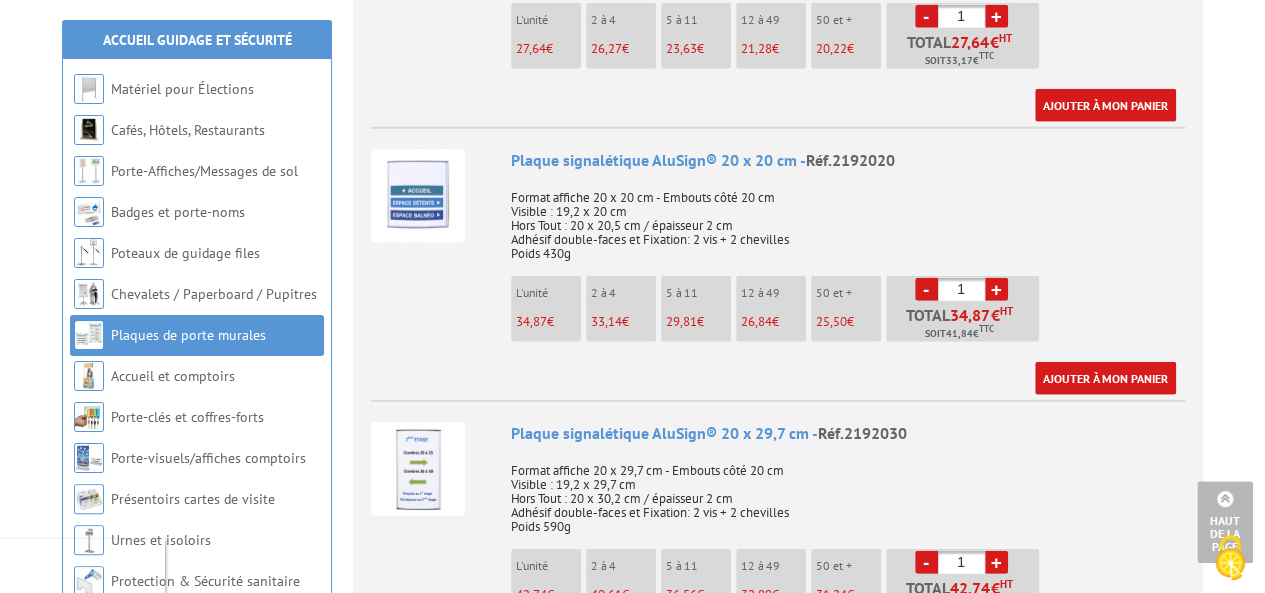 scroll, scrollTop: 2602, scrollLeft: 0, axis: vertical 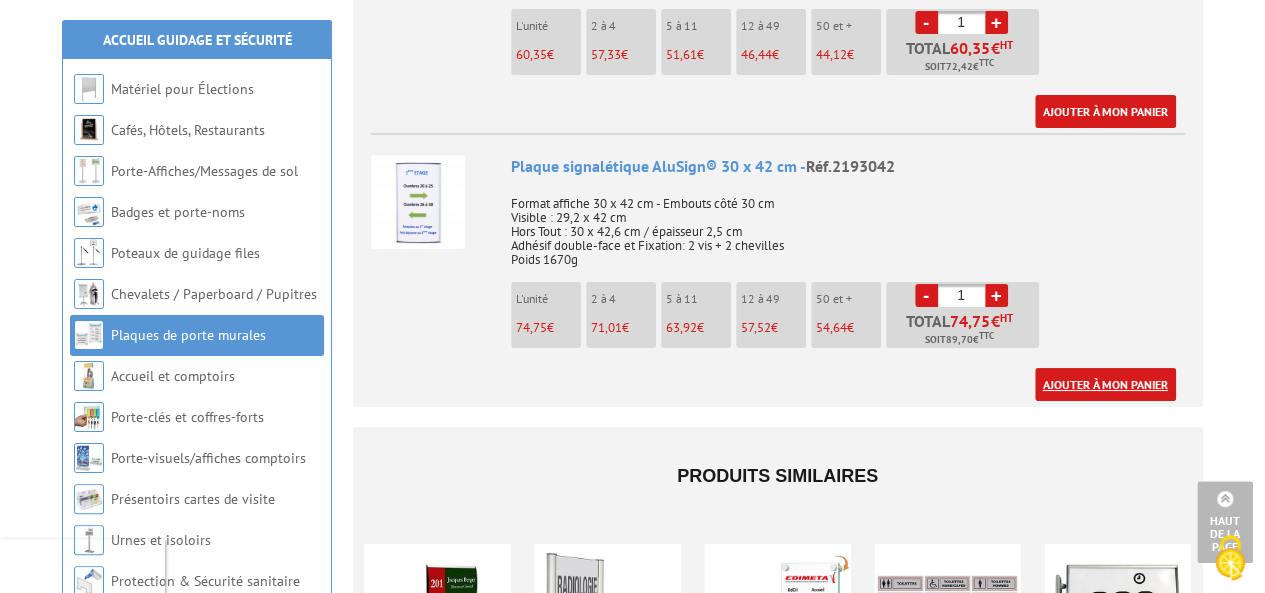 click on "Ajouter à mon panier" at bounding box center (1105, 384) 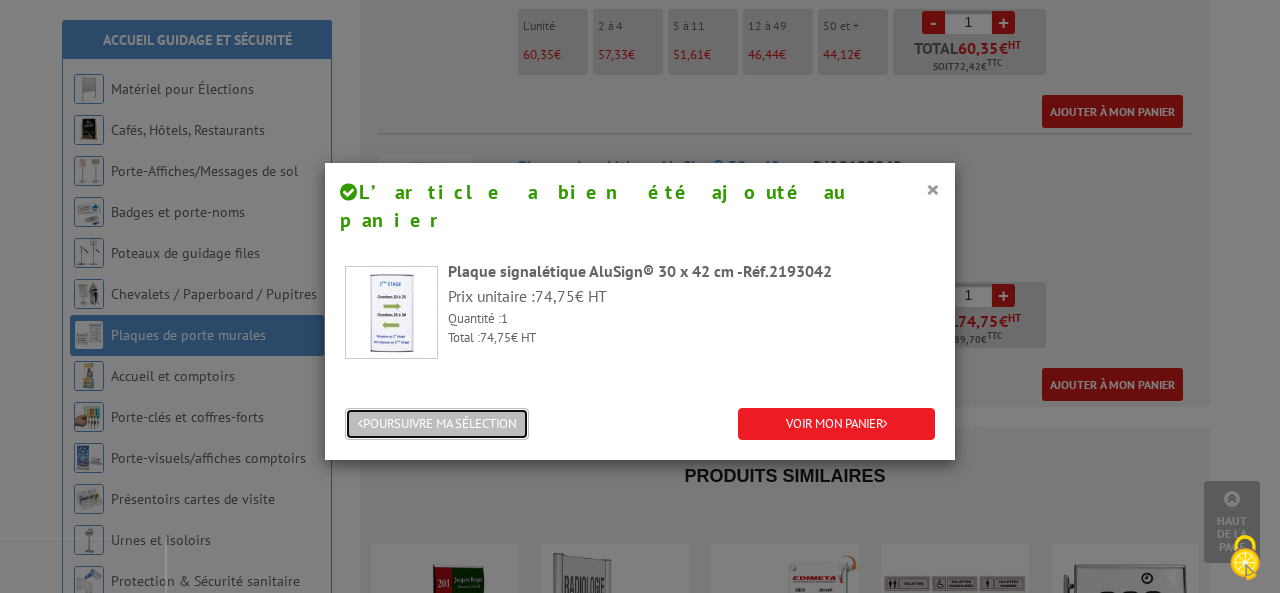 click on "POURSUIVRE MA SÉLECTION" at bounding box center (437, 424) 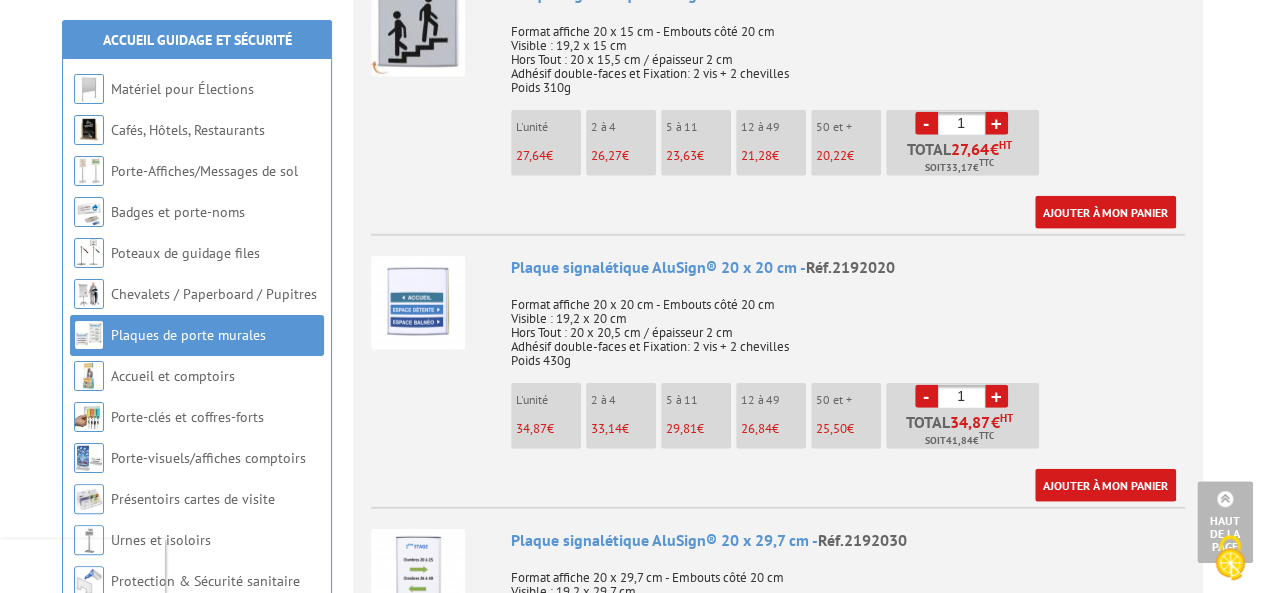 scroll, scrollTop: 2493, scrollLeft: 0, axis: vertical 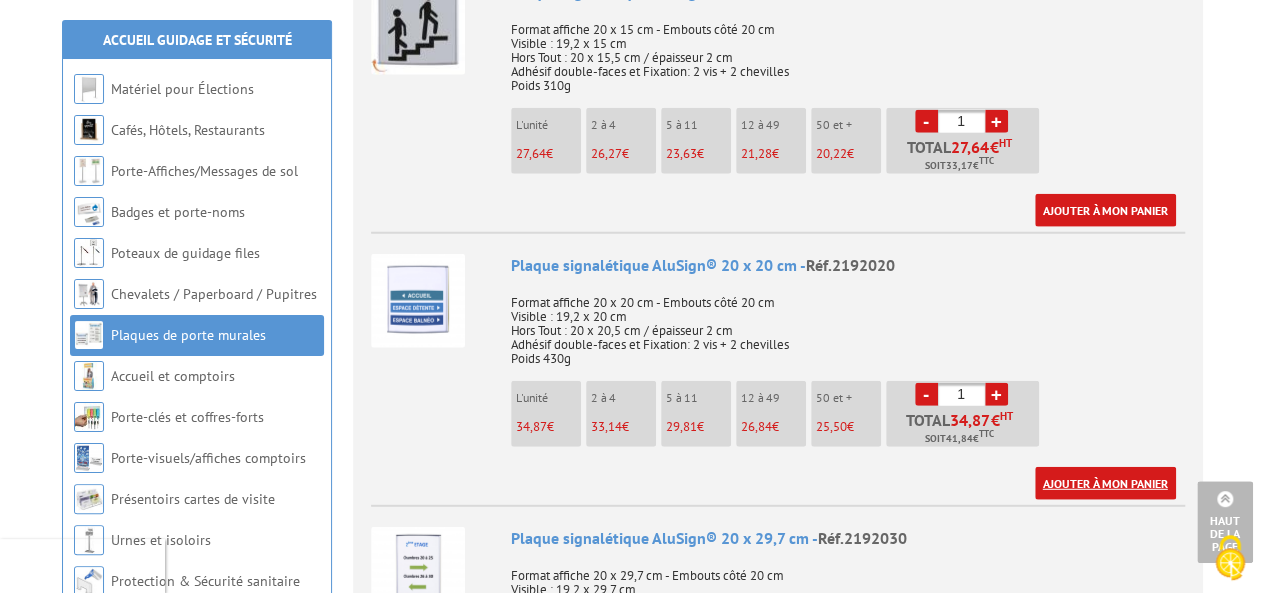 click on "Ajouter à mon panier" at bounding box center (1105, 483) 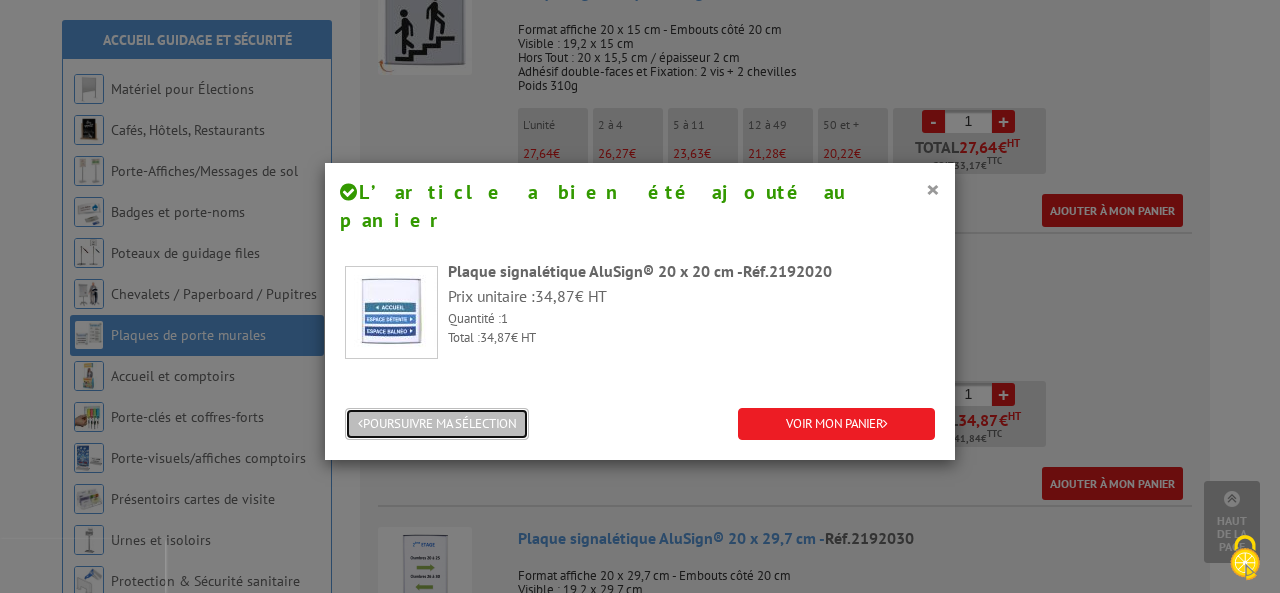 click on "POURSUIVRE MA SÉLECTION" at bounding box center [437, 424] 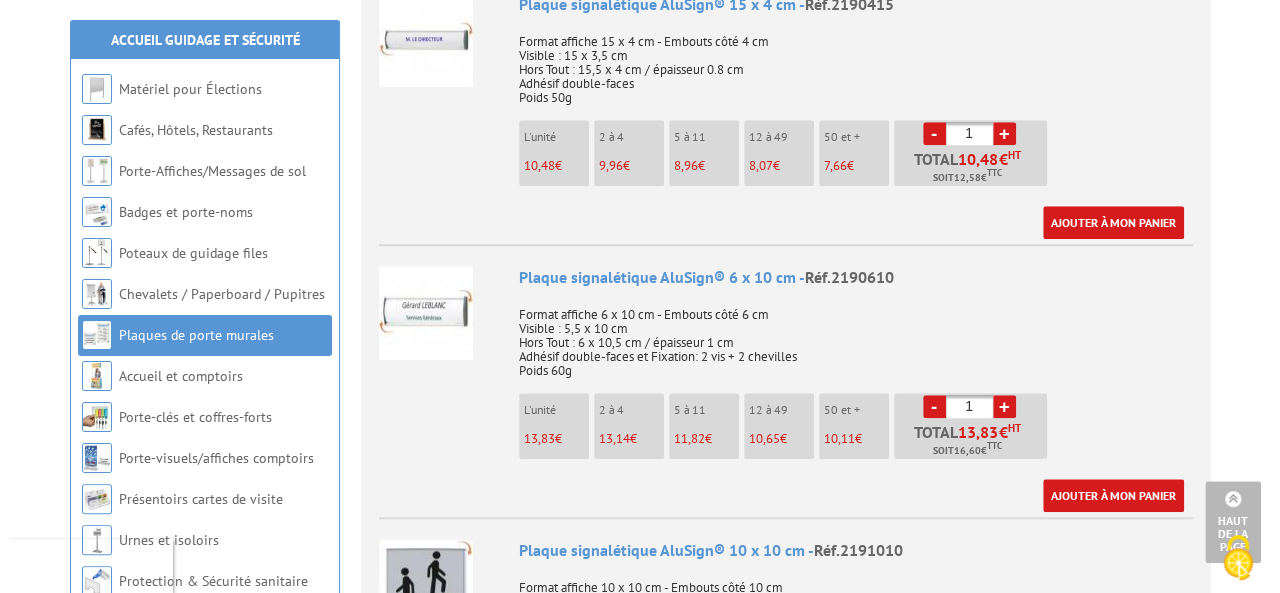 scroll, scrollTop: 814, scrollLeft: 0, axis: vertical 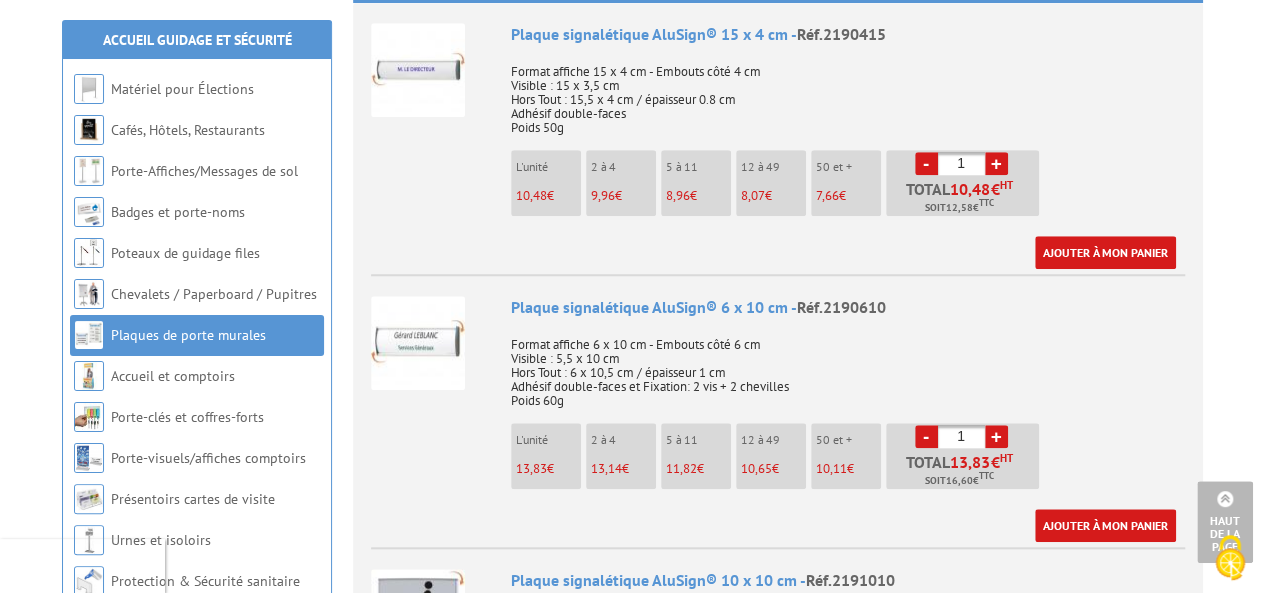 click on "+" at bounding box center [996, 436] 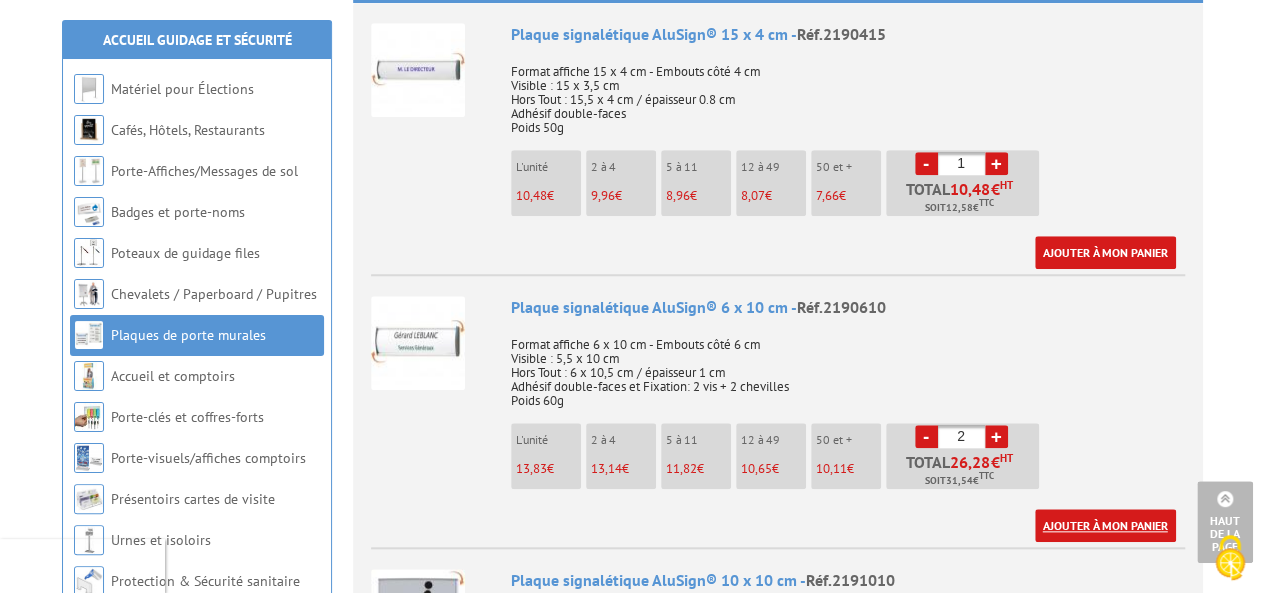 click on "Ajouter à mon panier" at bounding box center (1105, 525) 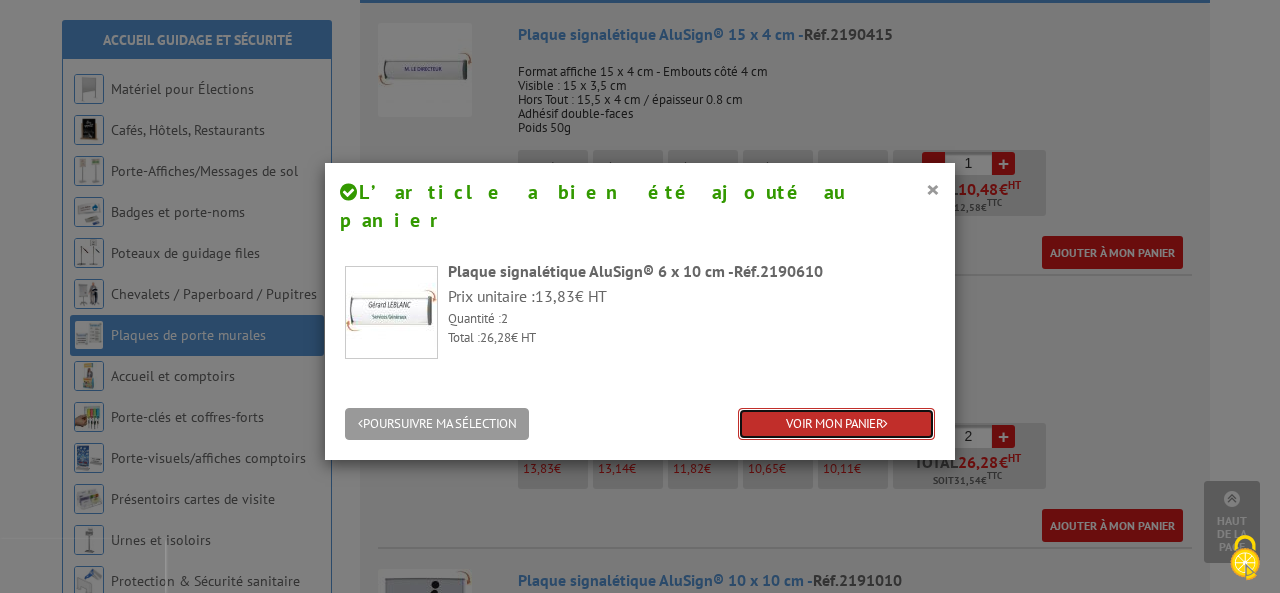 click on "VOIR MON PANIER" at bounding box center [836, 424] 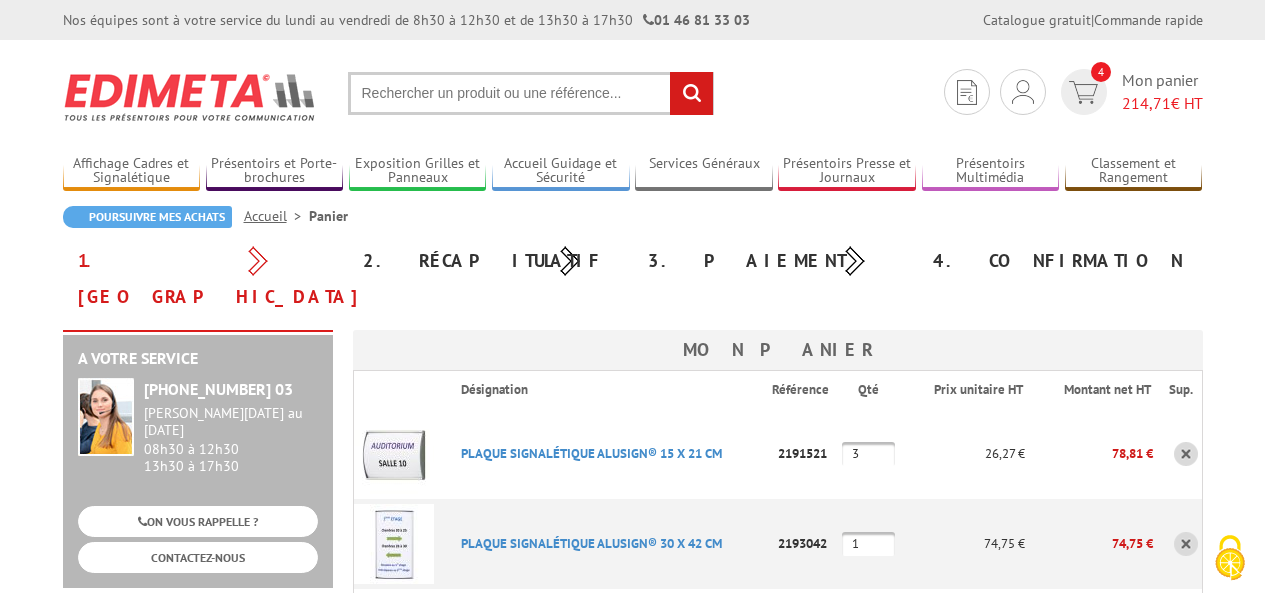 scroll, scrollTop: 0, scrollLeft: 0, axis: both 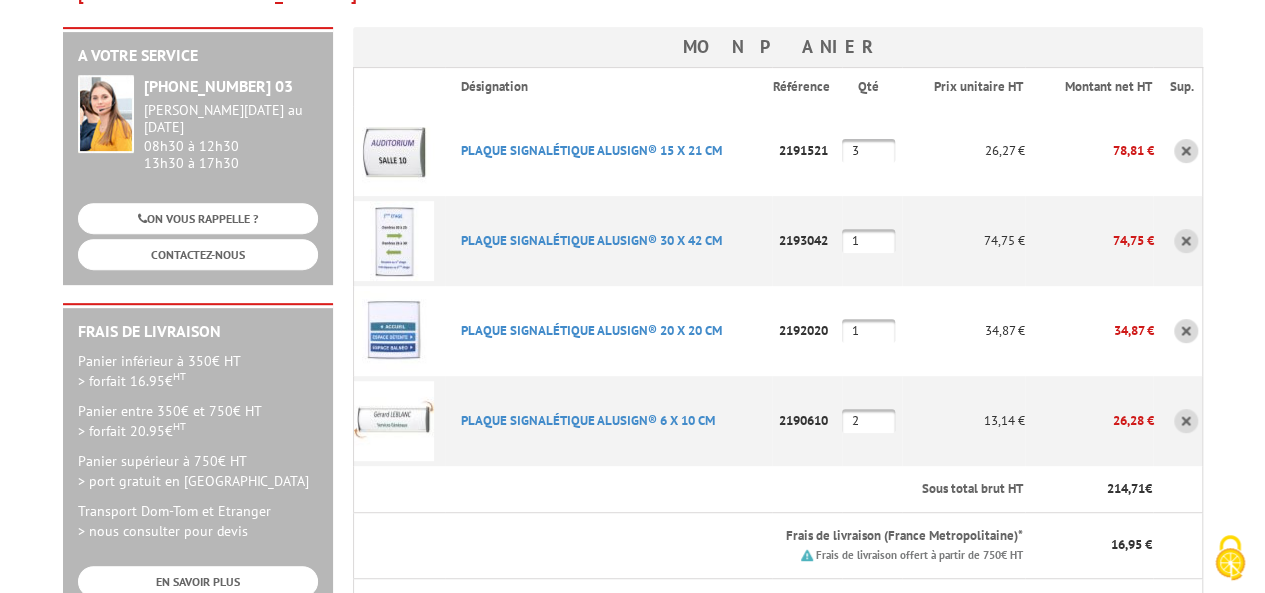 click on "1" at bounding box center [868, 241] 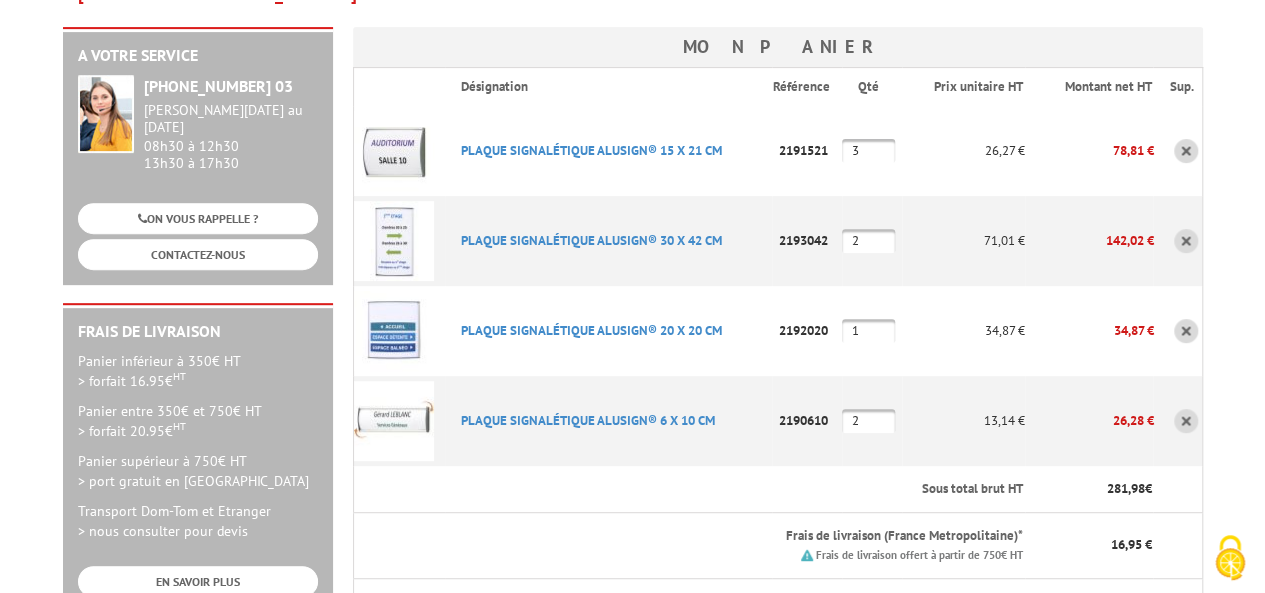 type on "2" 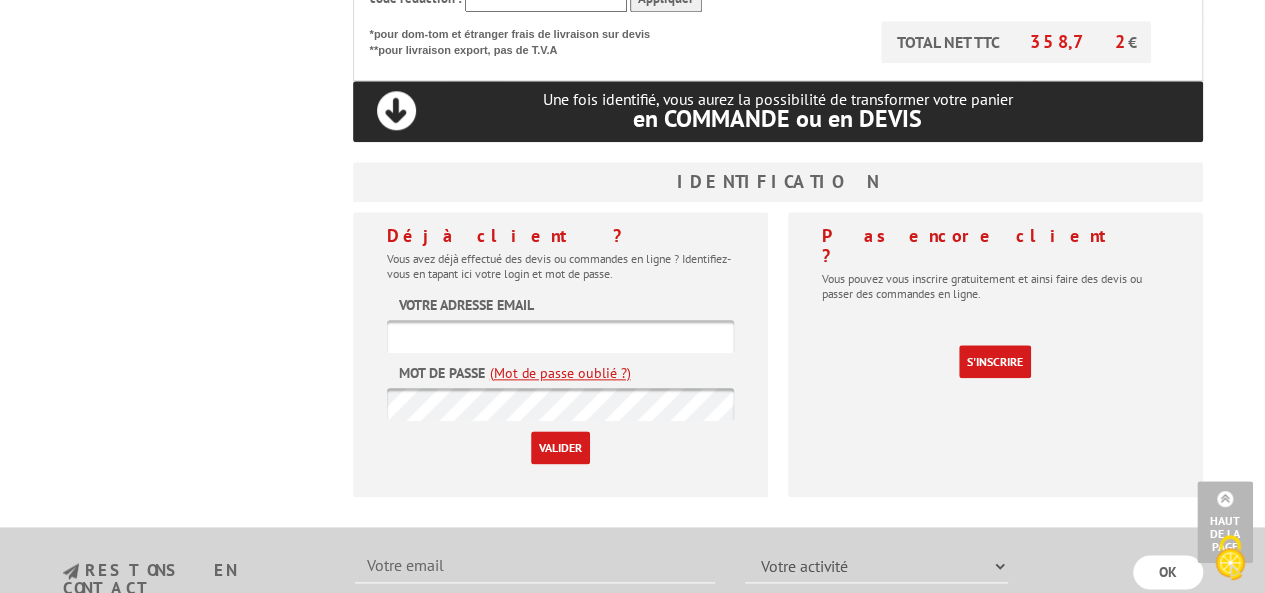 scroll, scrollTop: 1009, scrollLeft: 0, axis: vertical 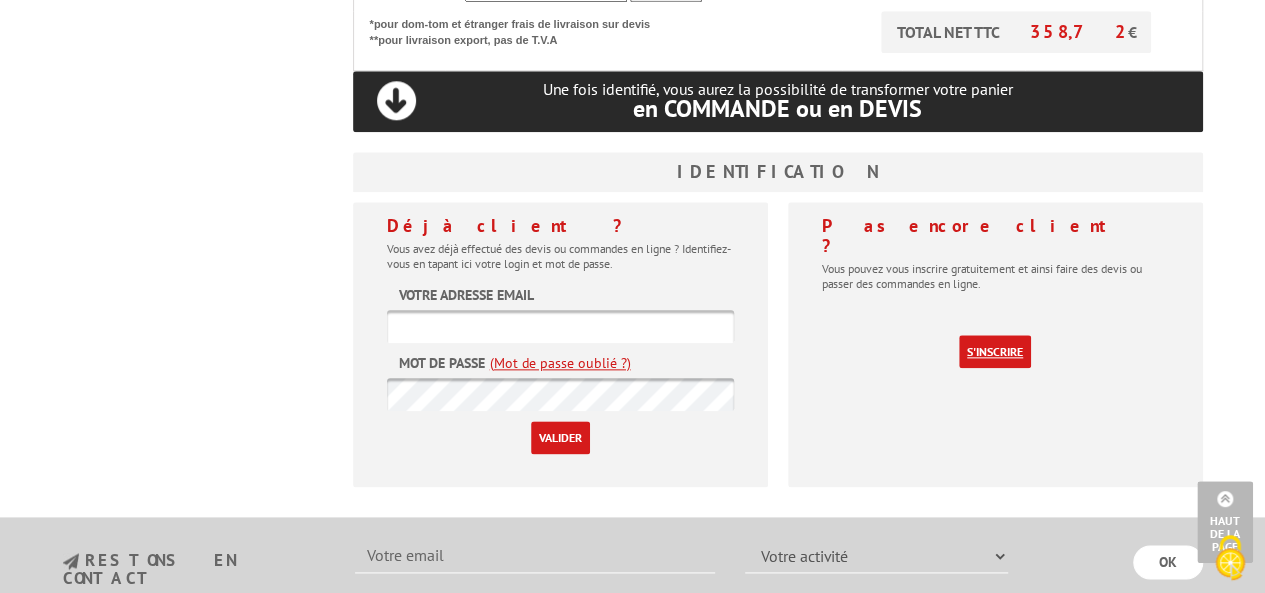 click on "S'inscrire" at bounding box center [995, 351] 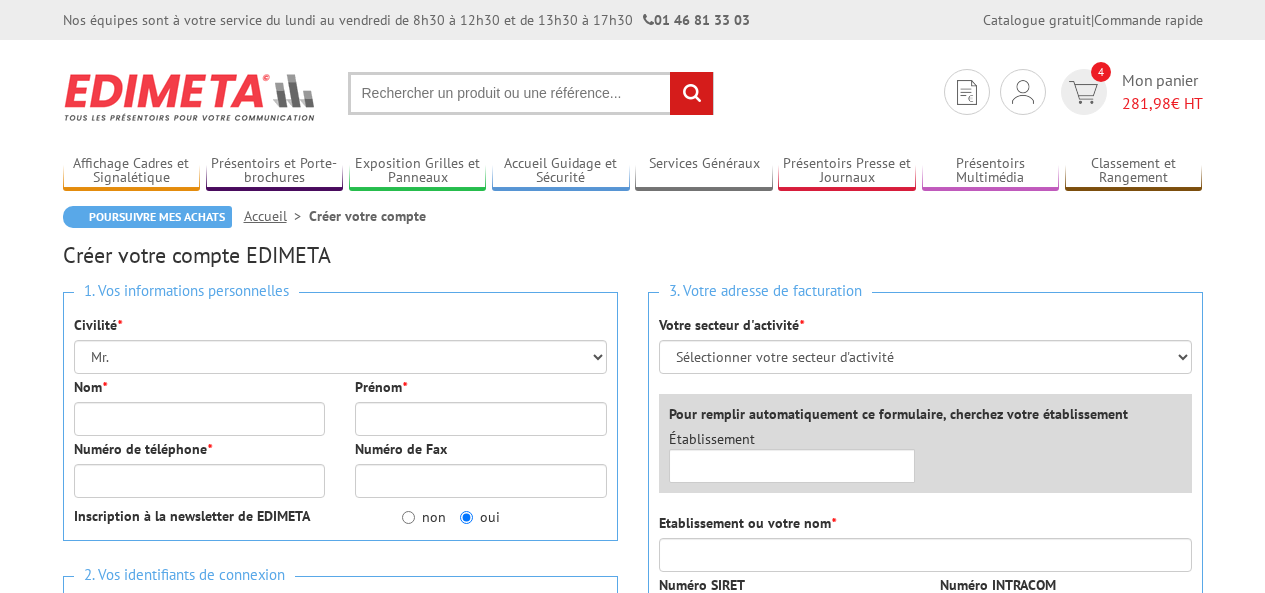 scroll, scrollTop: 0, scrollLeft: 0, axis: both 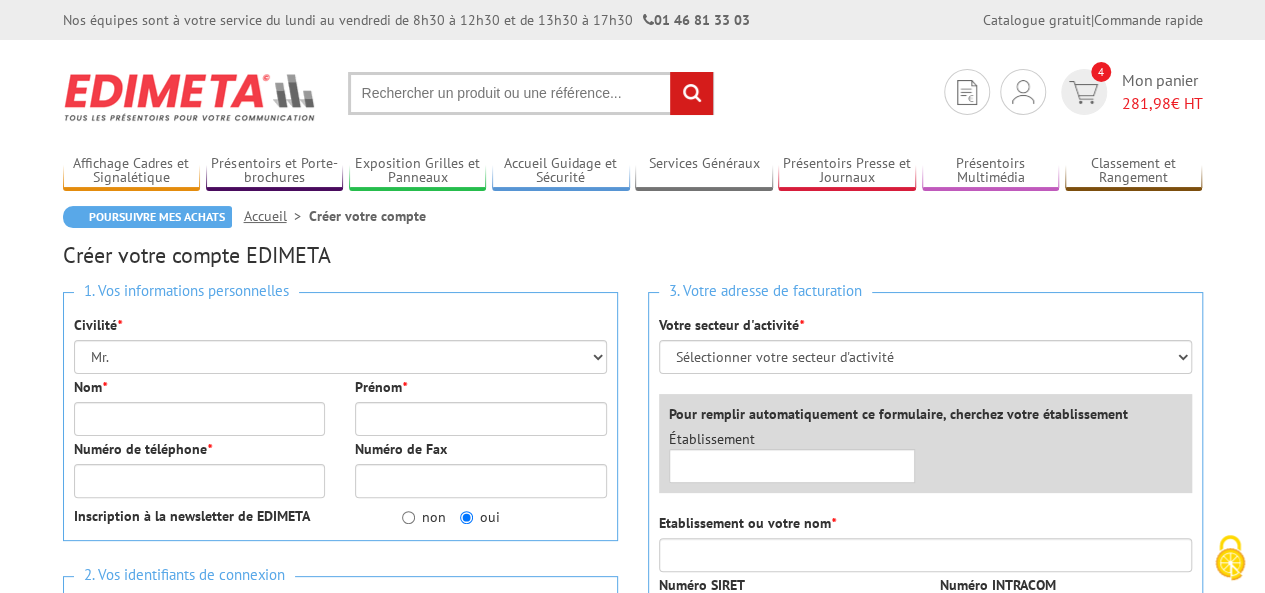 drag, startPoint x: 265, startPoint y: 335, endPoint x: 240, endPoint y: 353, distance: 30.805843 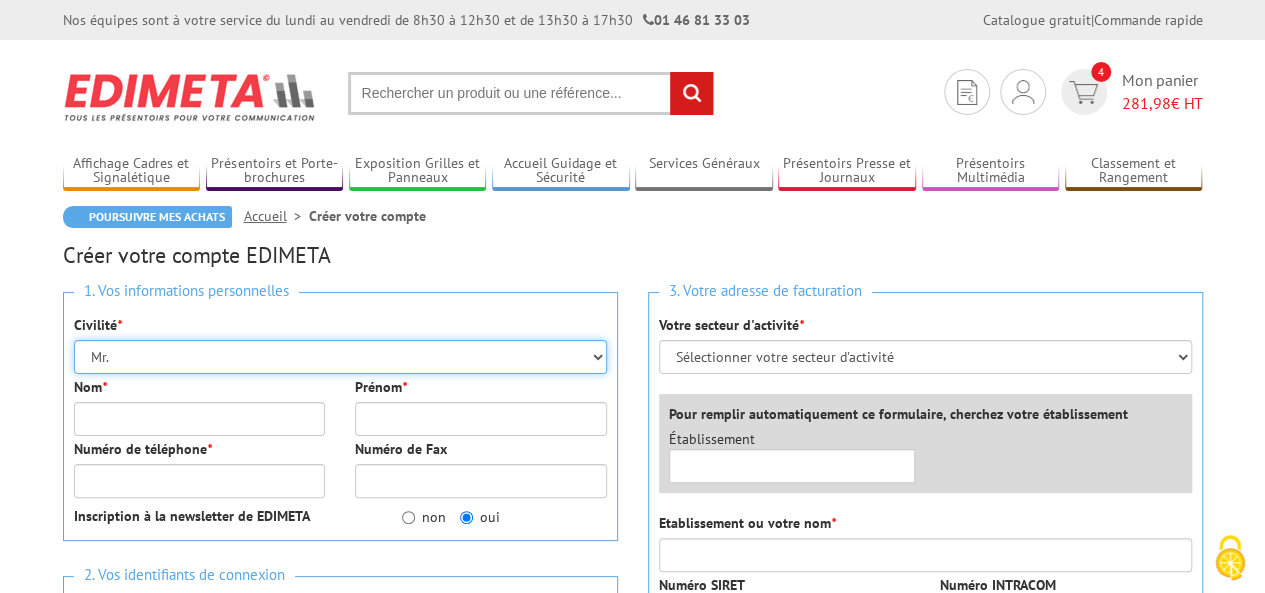 click on "Mr.
Mme.
Mlle." at bounding box center [340, 357] 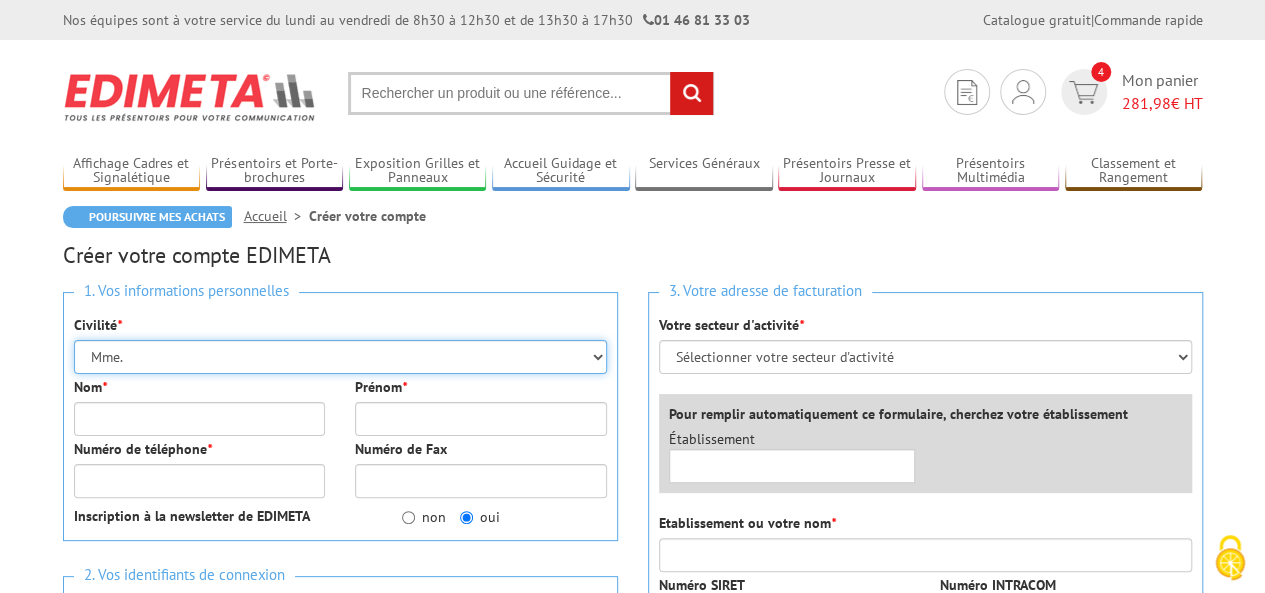 click on "Mr.
Mme.
Mlle." at bounding box center [340, 357] 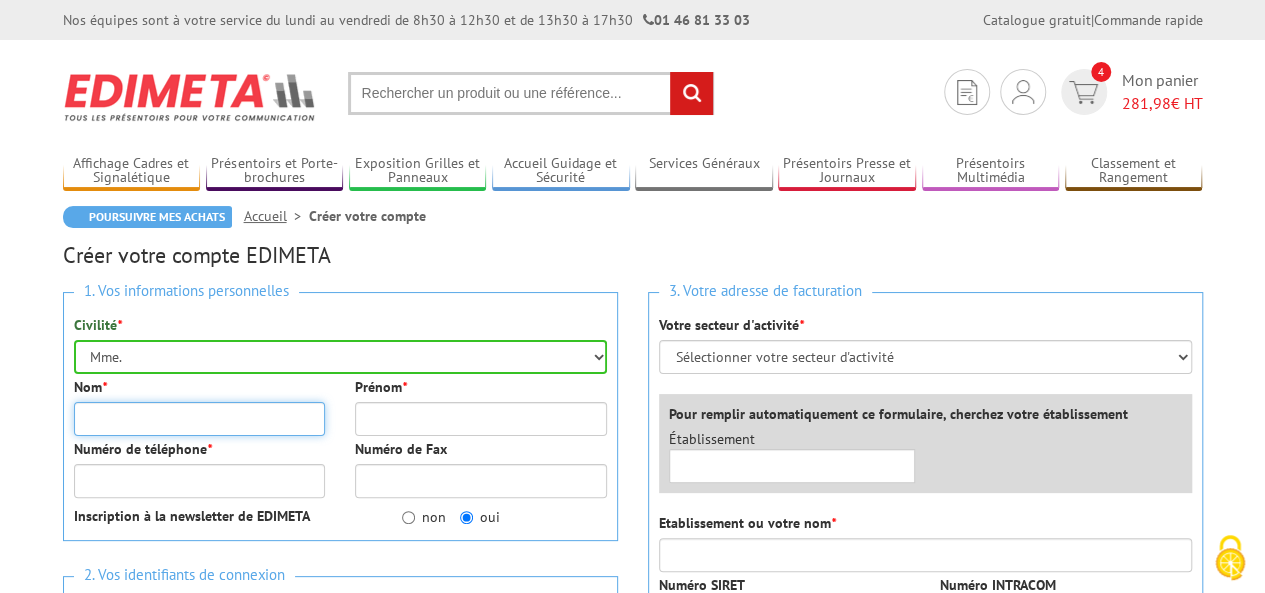 click on "Nom  *" at bounding box center (200, 419) 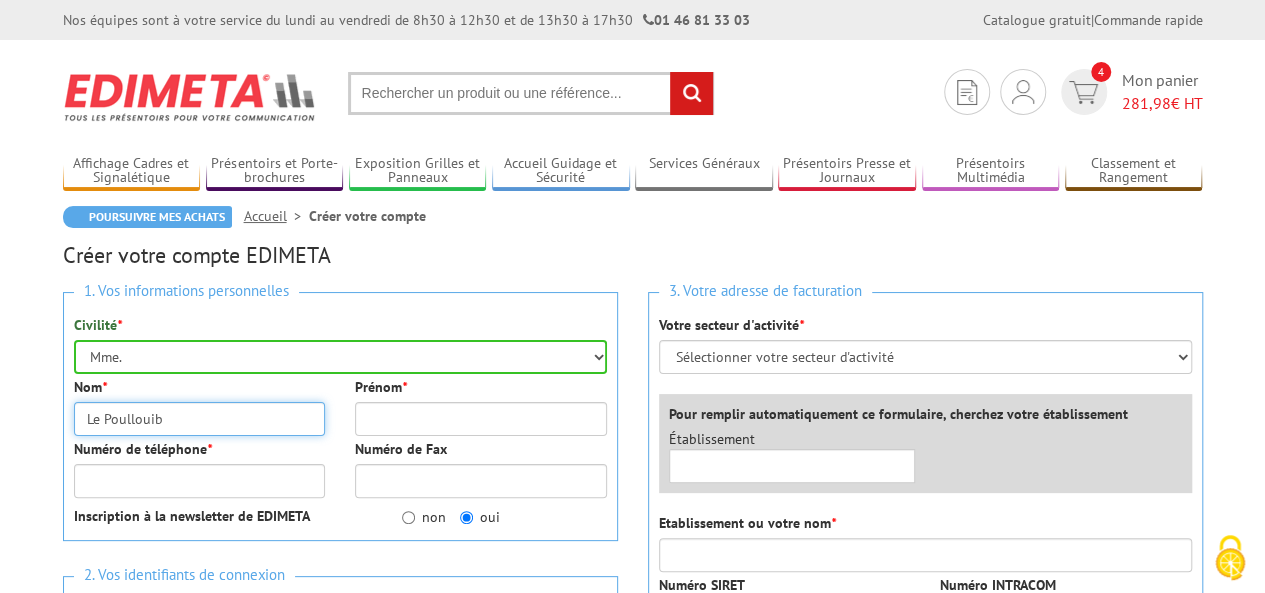 type on "Le Poullouib" 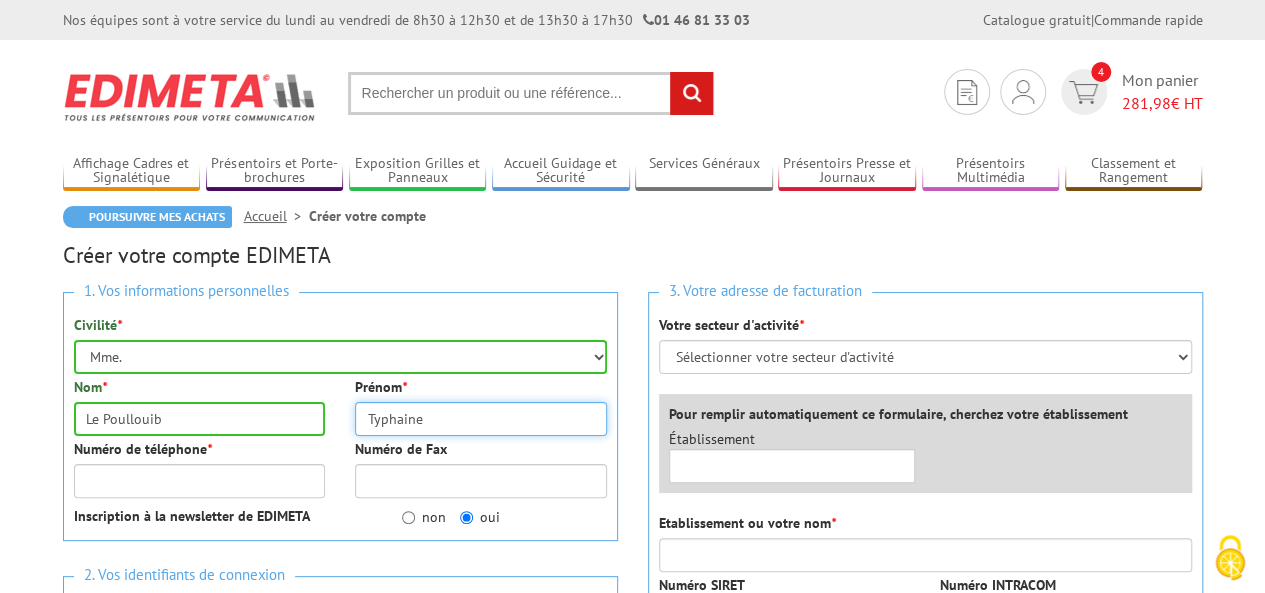 type on "Typhaine" 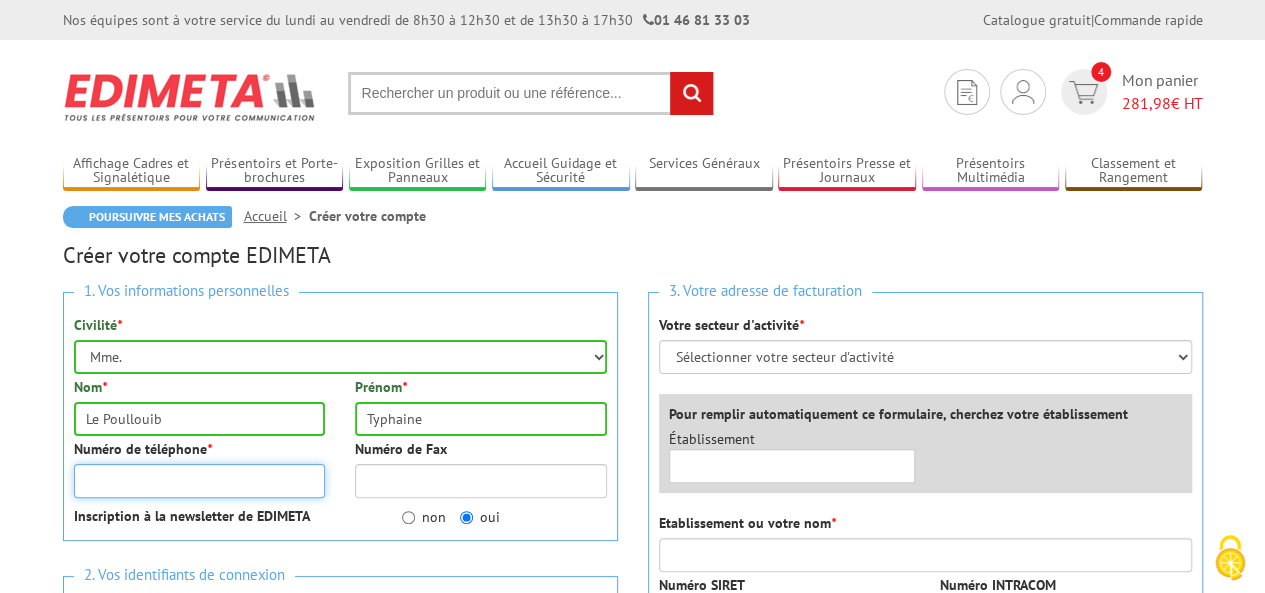 click on "Numéro de téléphone  *" at bounding box center (200, 481) 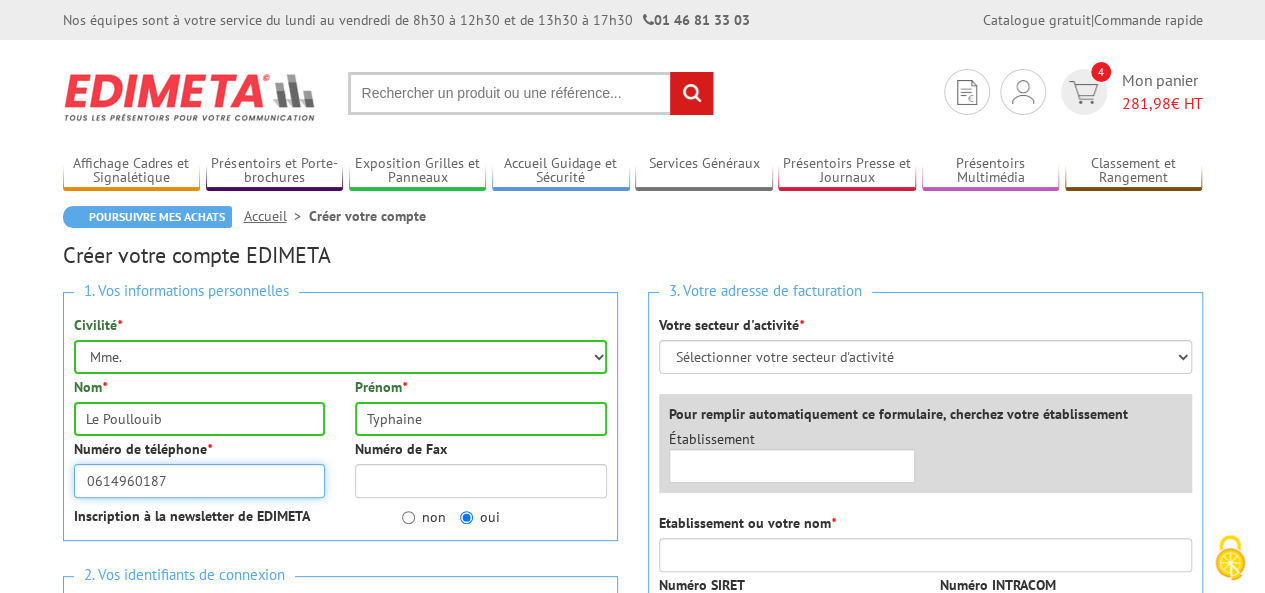 type on "0614960187" 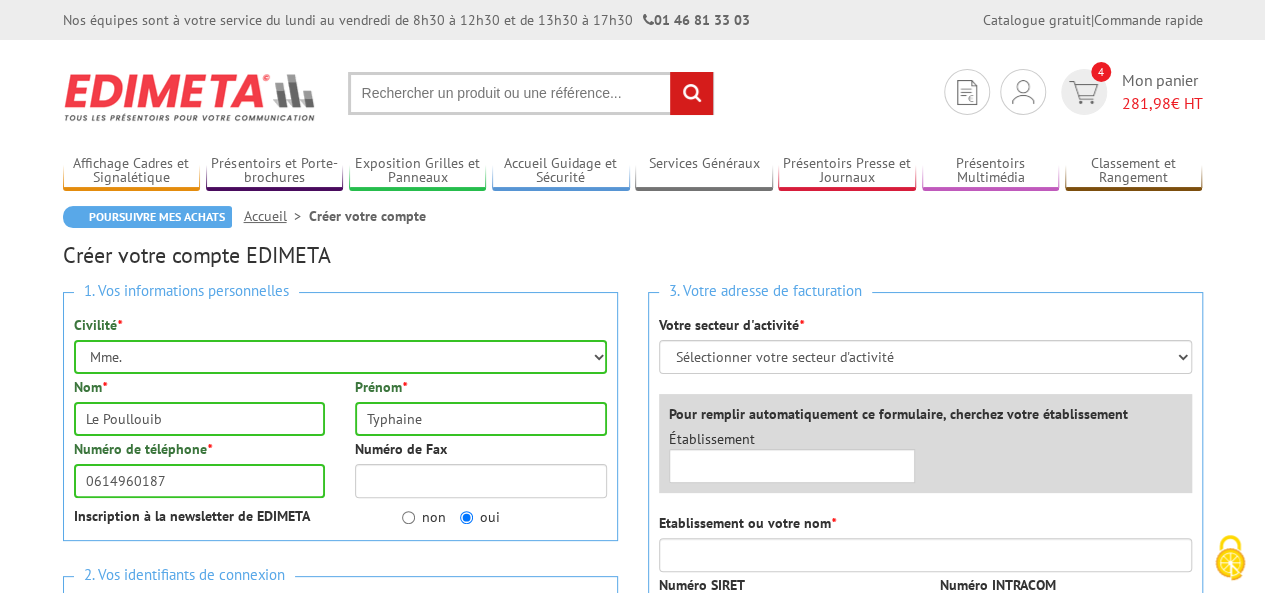 click on "Nos équipes sont à votre service du lundi au vendredi de 8h30 à 12h30 et de 13h30 à 17h30    01 46 81 33 03
Catalogue gratuit  |
Commande rapide
Je me connecte
Nouveau client ? Inscrivez-vous
4
Mon panier
281,98
€ HT" at bounding box center (632, 856) 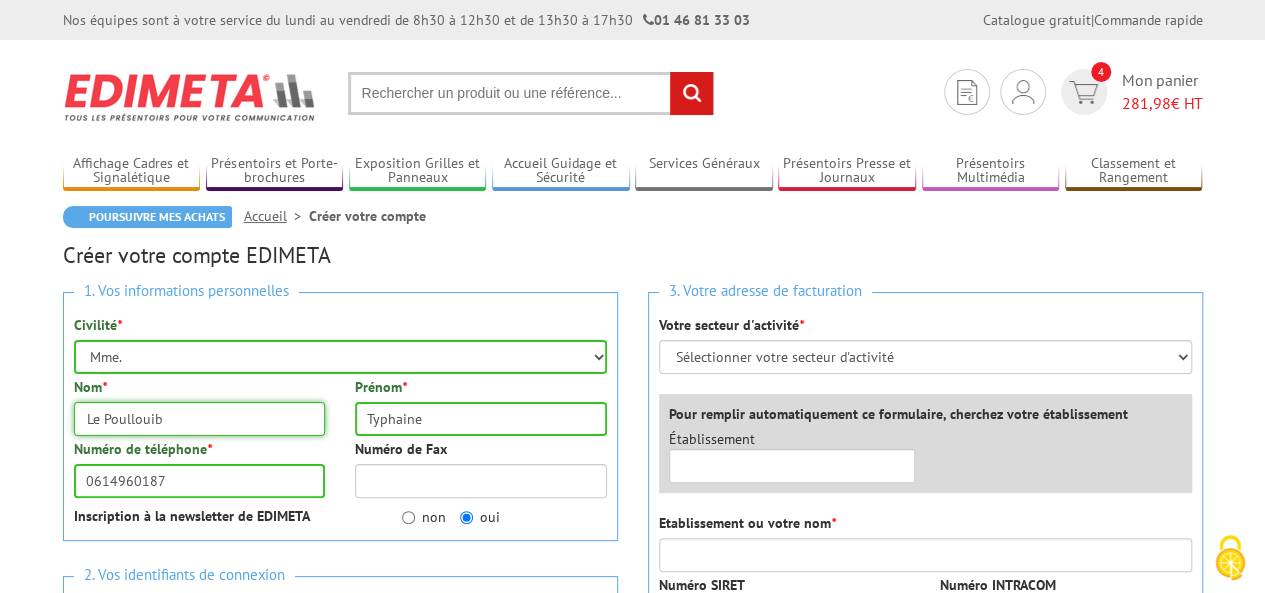click on "Le Poullouib" at bounding box center [200, 419] 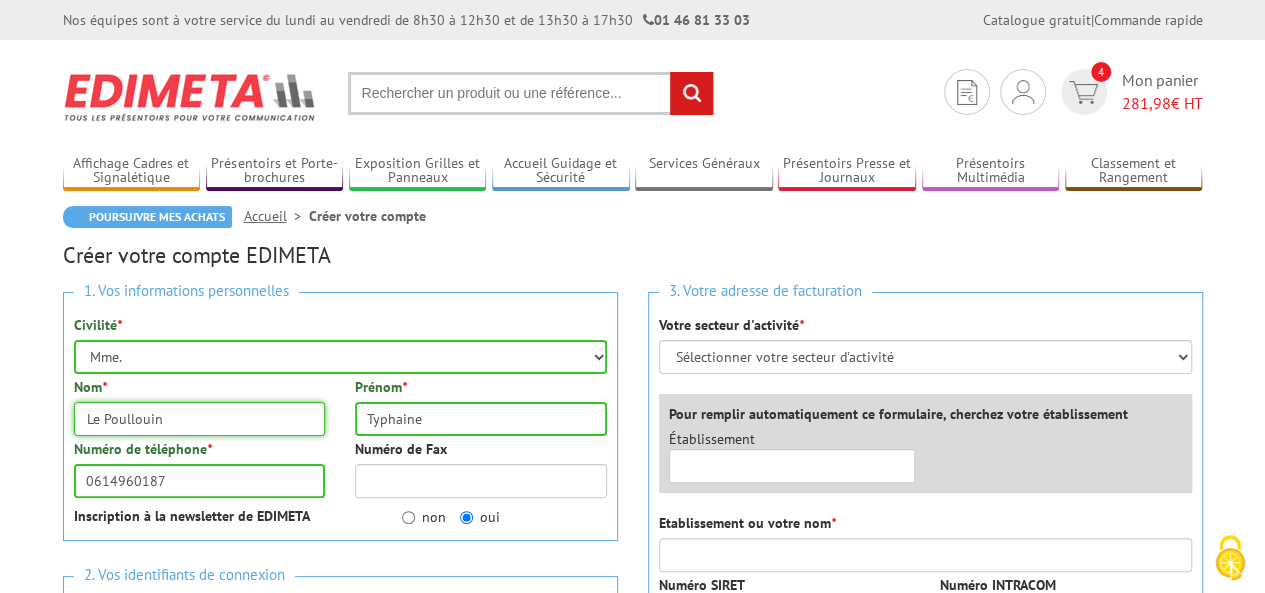 type on "Le Poullouin" 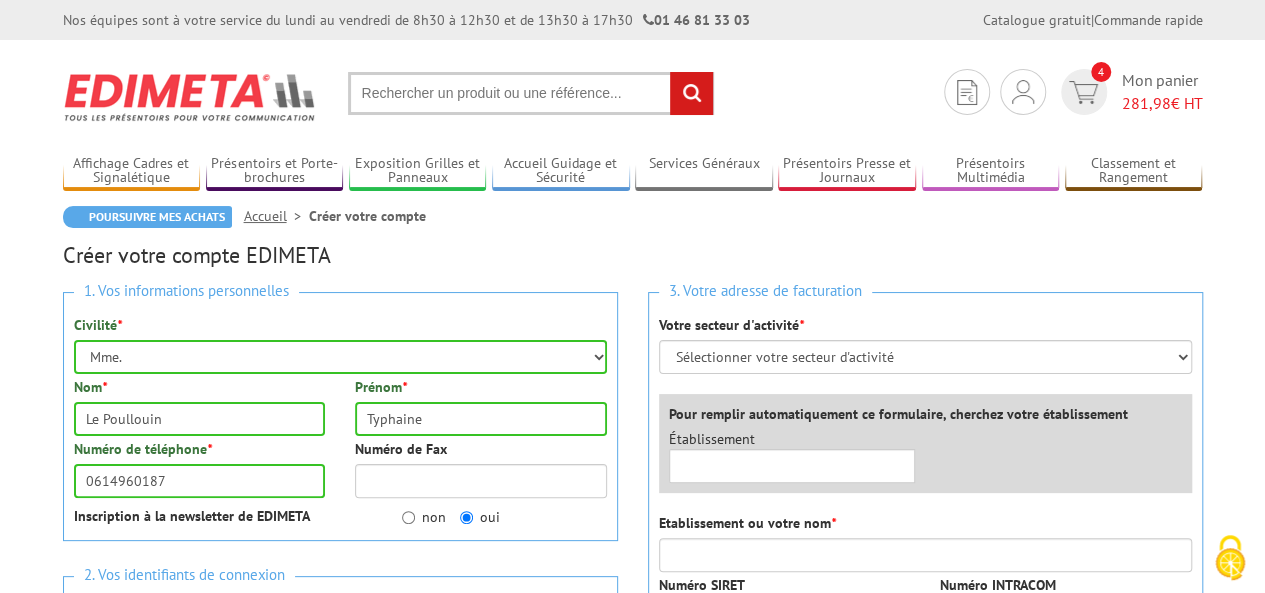 click on "Nos équipes sont à votre service du lundi au vendredi de 8h30 à 12h30 et de 13h30 à 17h30    01 46 81 33 03
Catalogue gratuit  |
Commande rapide
Je me connecte
Nouveau client ? Inscrivez-vous
4
Mon panier
281,98
€ HT" at bounding box center (632, 856) 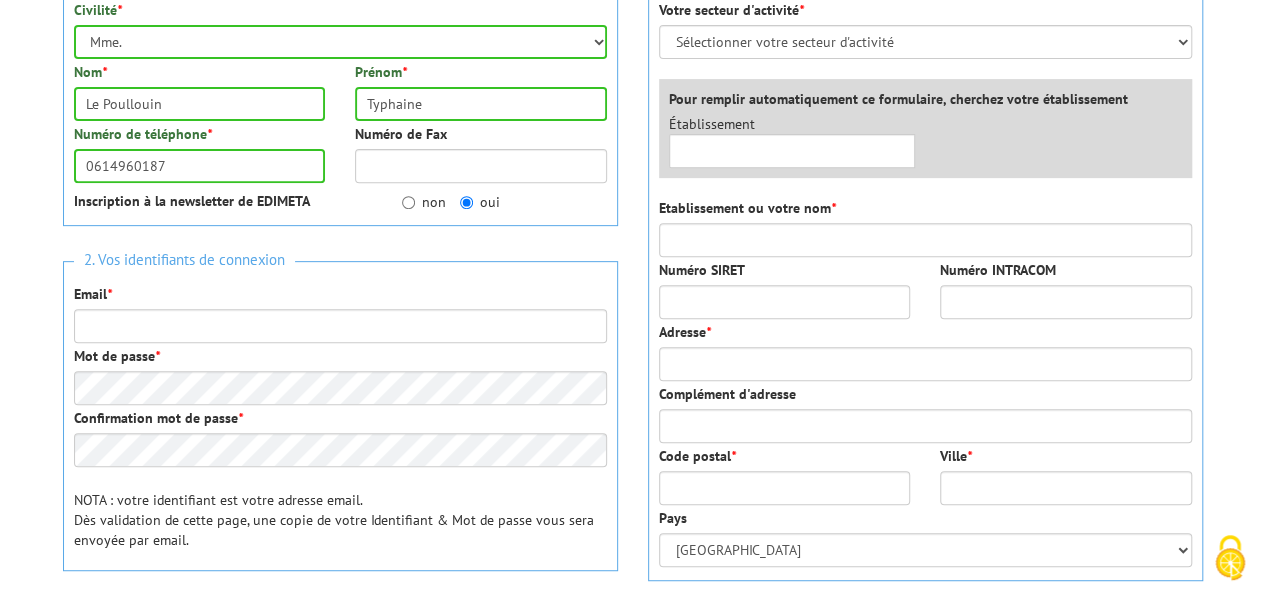 scroll, scrollTop: 320, scrollLeft: 0, axis: vertical 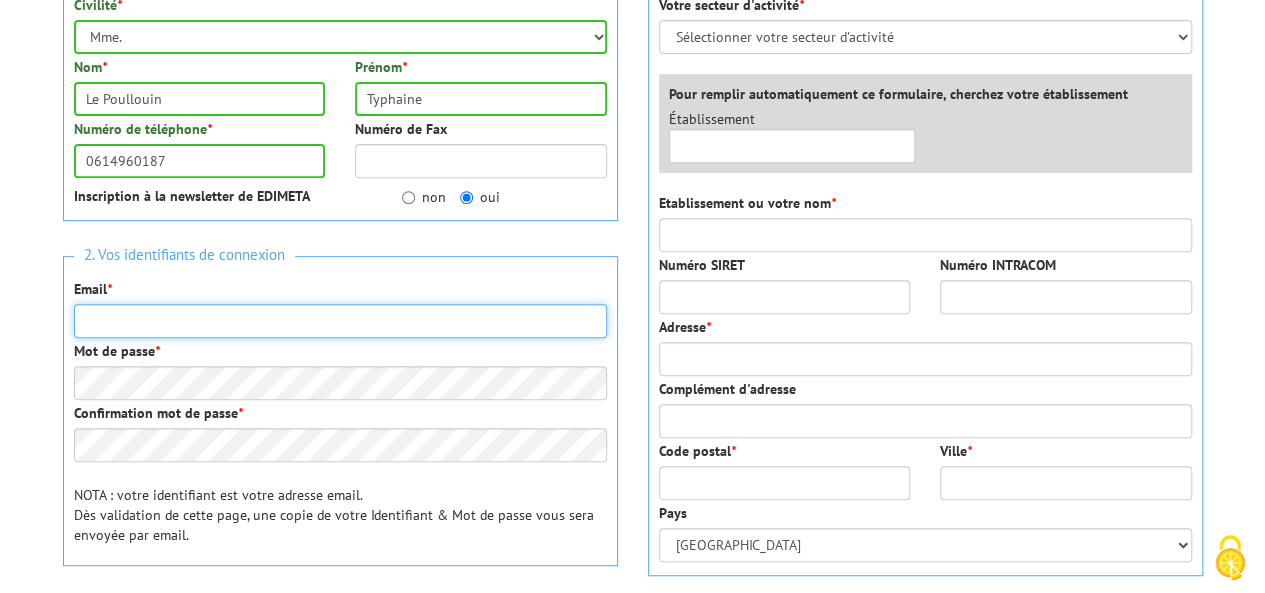 click on "Email  *" at bounding box center (340, 321) 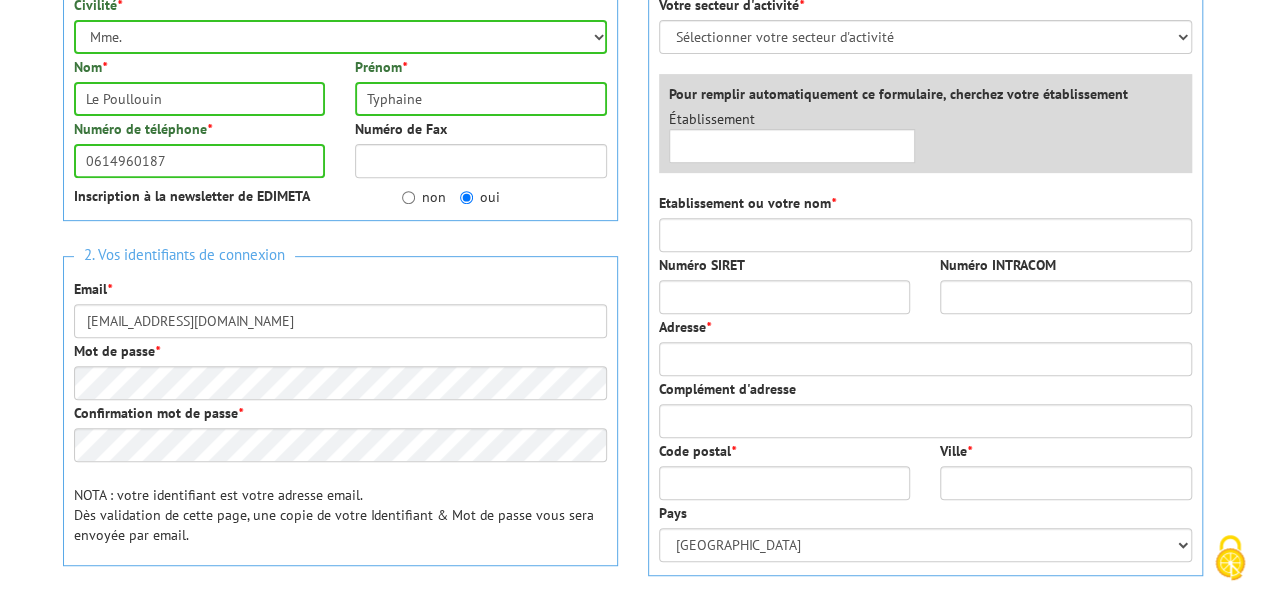 type on "14 Boulevard Pierre de Coubertin" 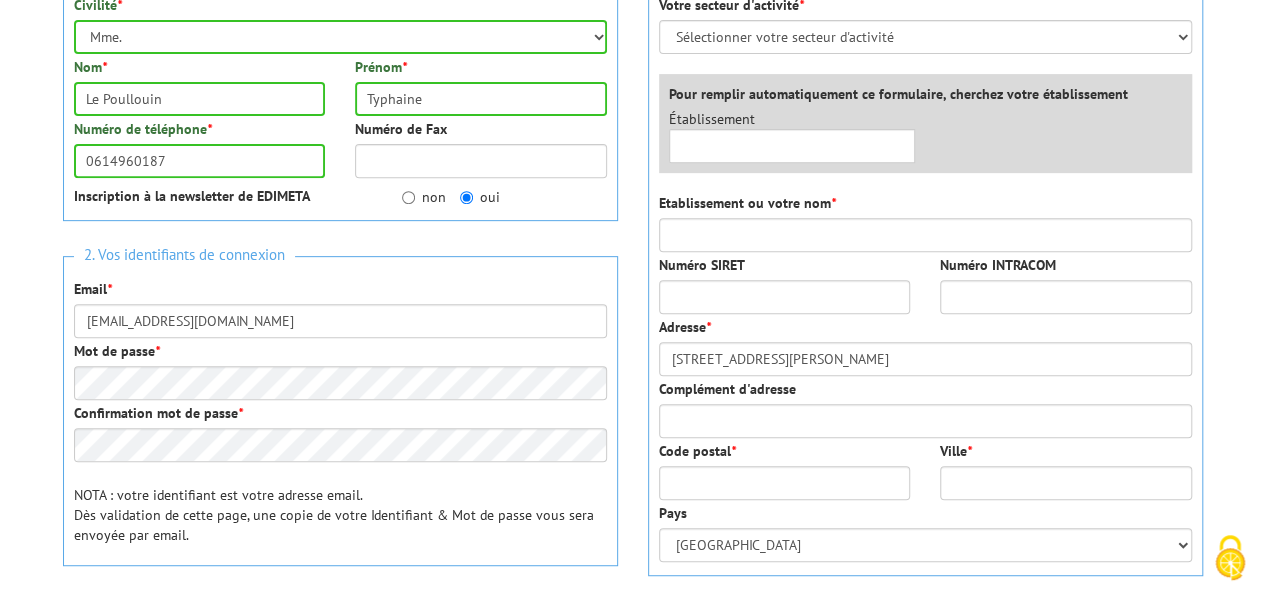 type on "49300" 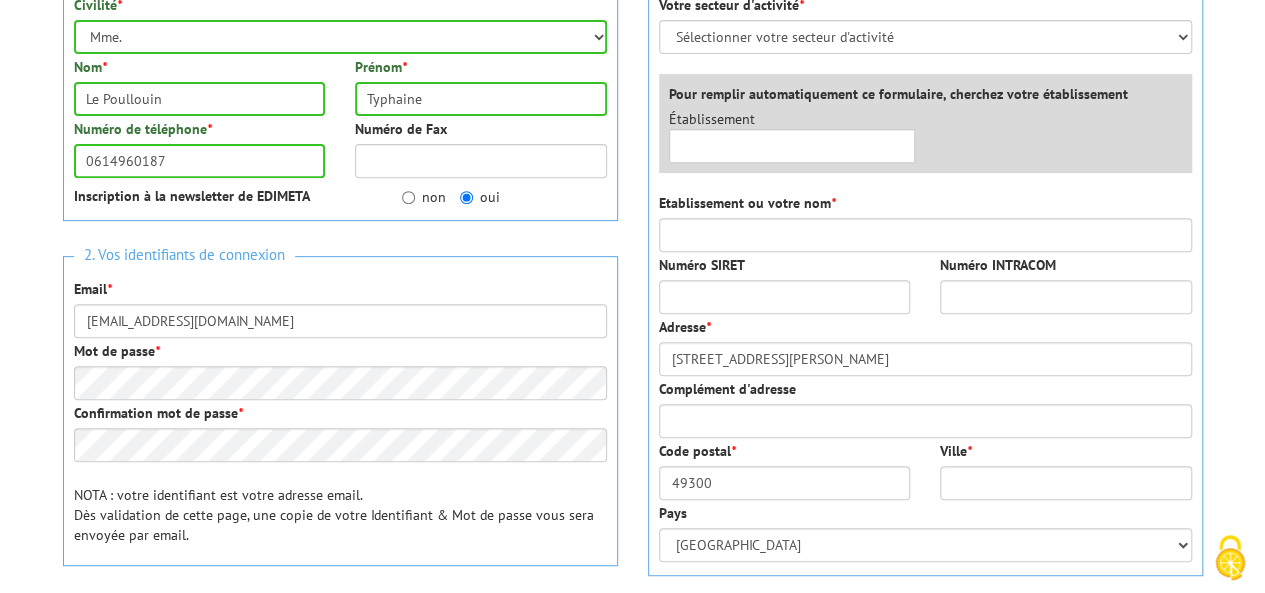 type on "Cholet" 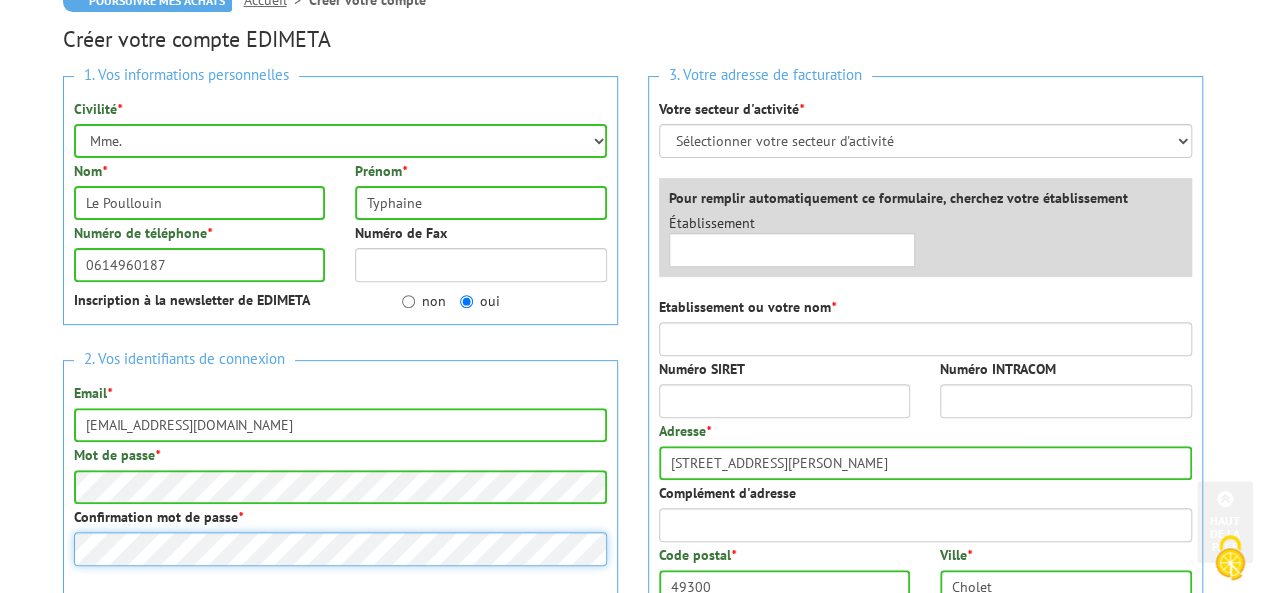 scroll, scrollTop: 212, scrollLeft: 0, axis: vertical 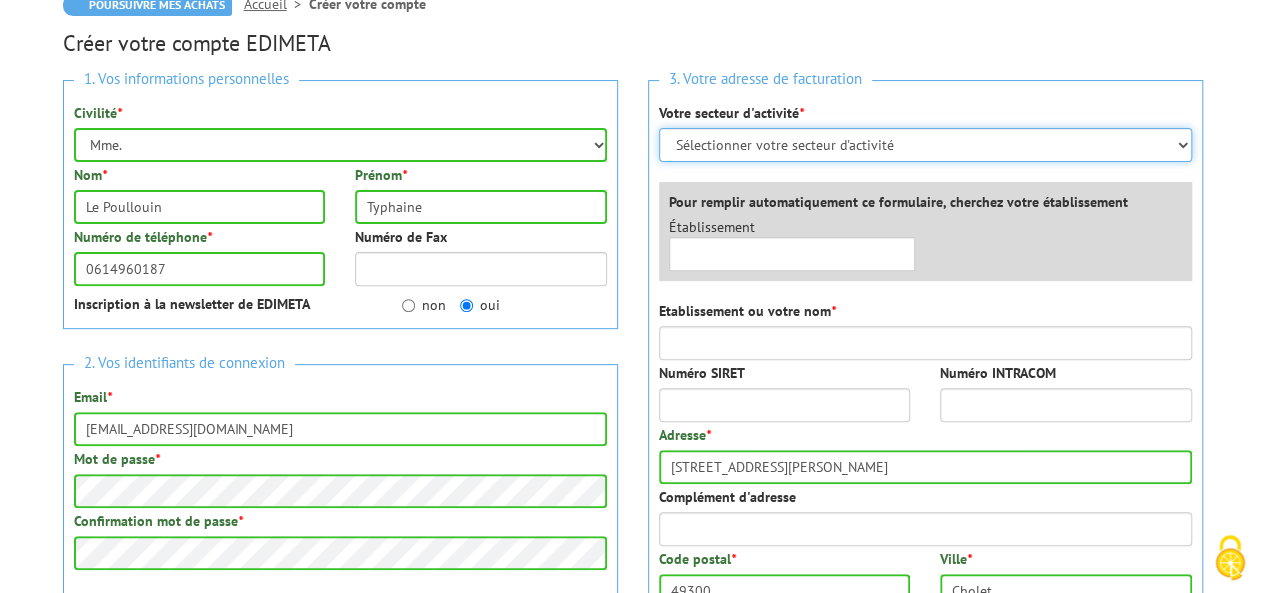 click on "Sélectionner votre secteur d'activité
Administrations et collectivités
Magasins et commerces
Entreprises du secteur privé
Comités d'entreprises" at bounding box center [925, 145] 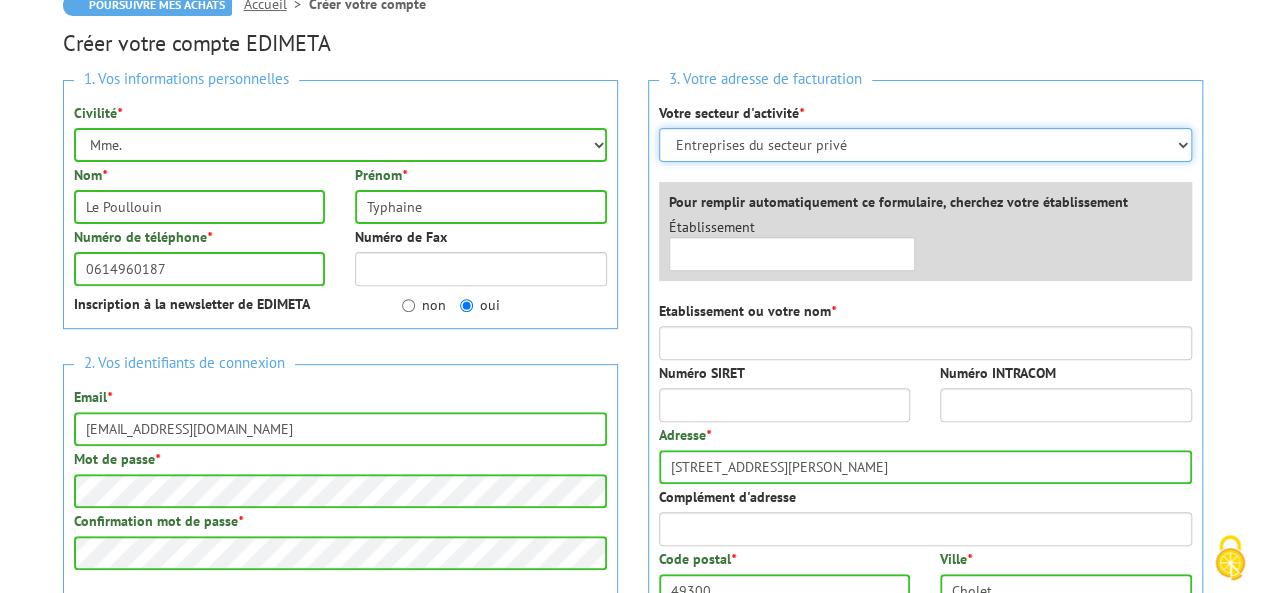 click on "Sélectionner votre secteur d'activité
Administrations et collectivités
Magasins et commerces
Entreprises du secteur privé
Comités d'entreprises" at bounding box center (925, 145) 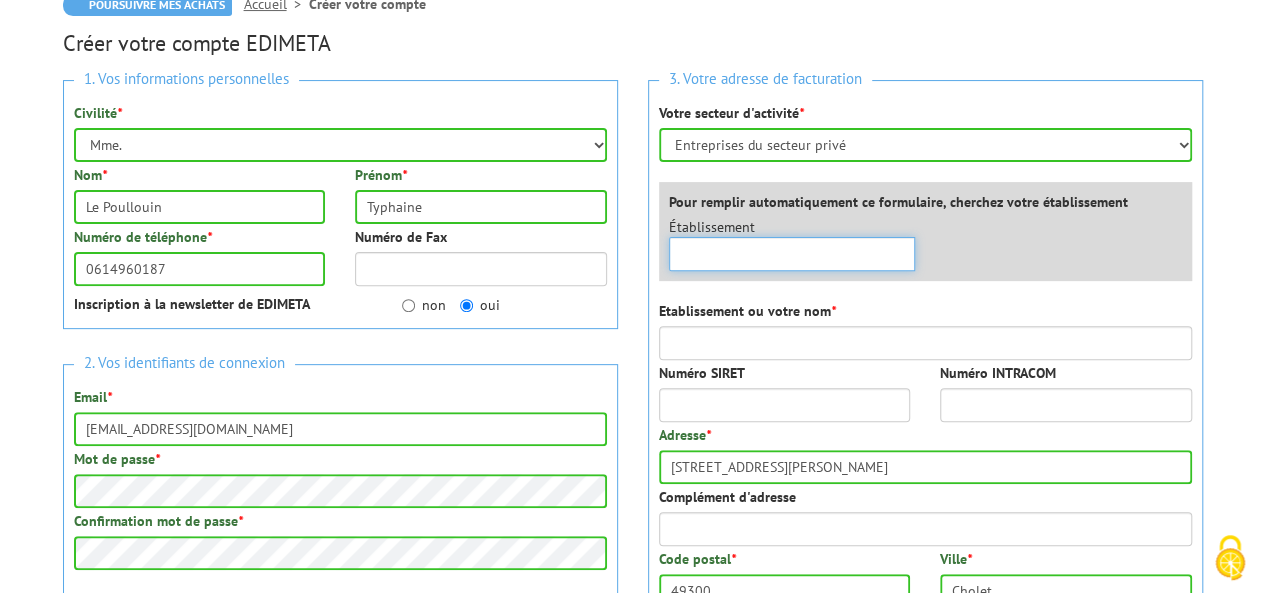 click at bounding box center [792, 254] 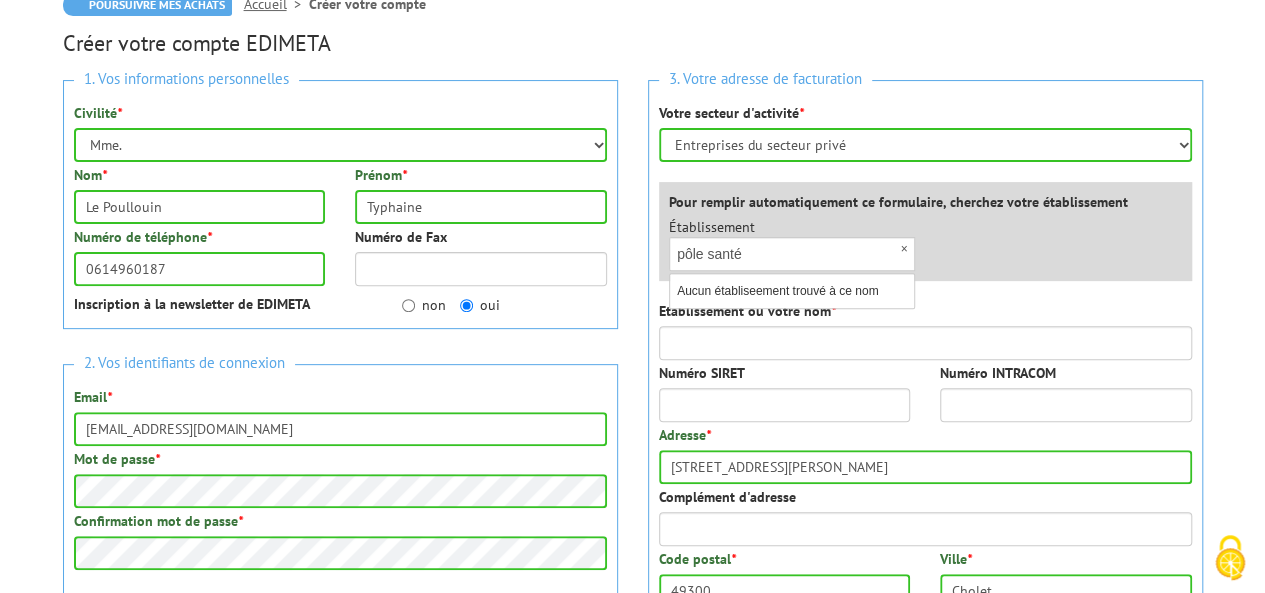 click on "Établissement
× pôle santé
Aucun établiseement trouvé à ce nom" at bounding box center [930, 249] 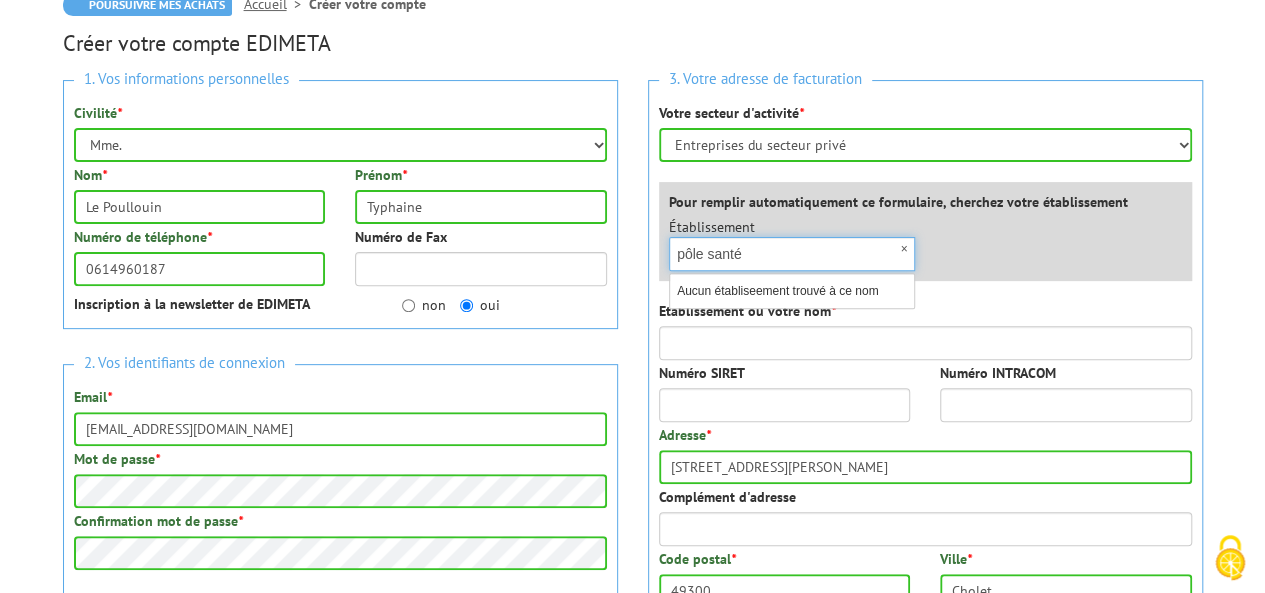 click on "pôle santé" at bounding box center (792, 254) 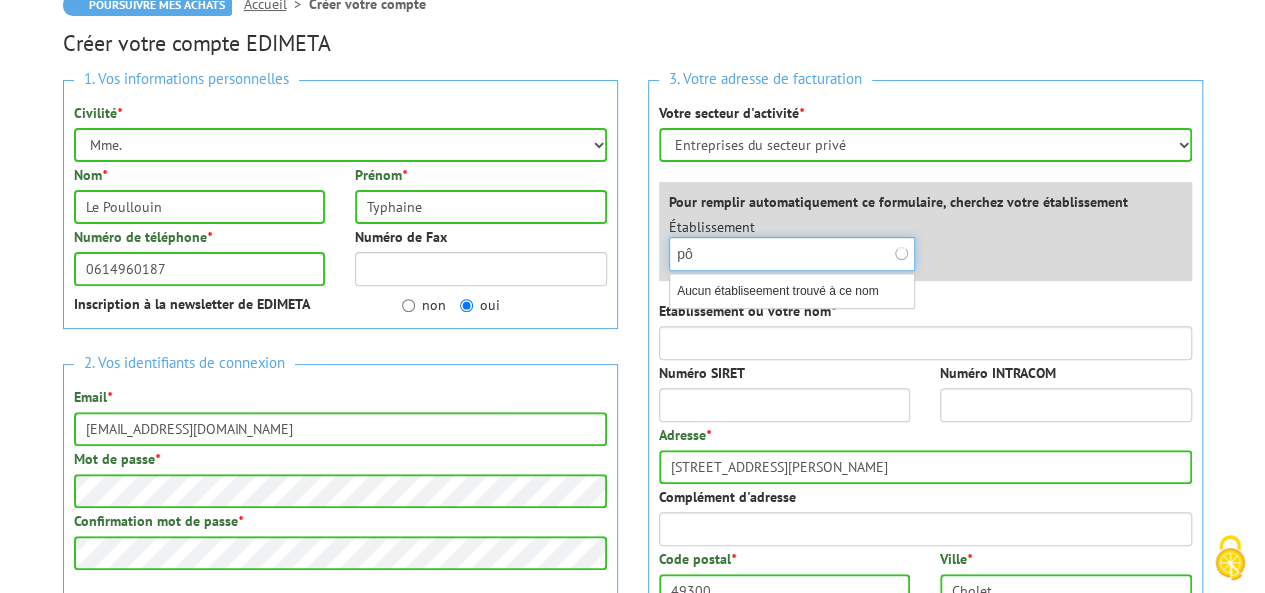 type on "p" 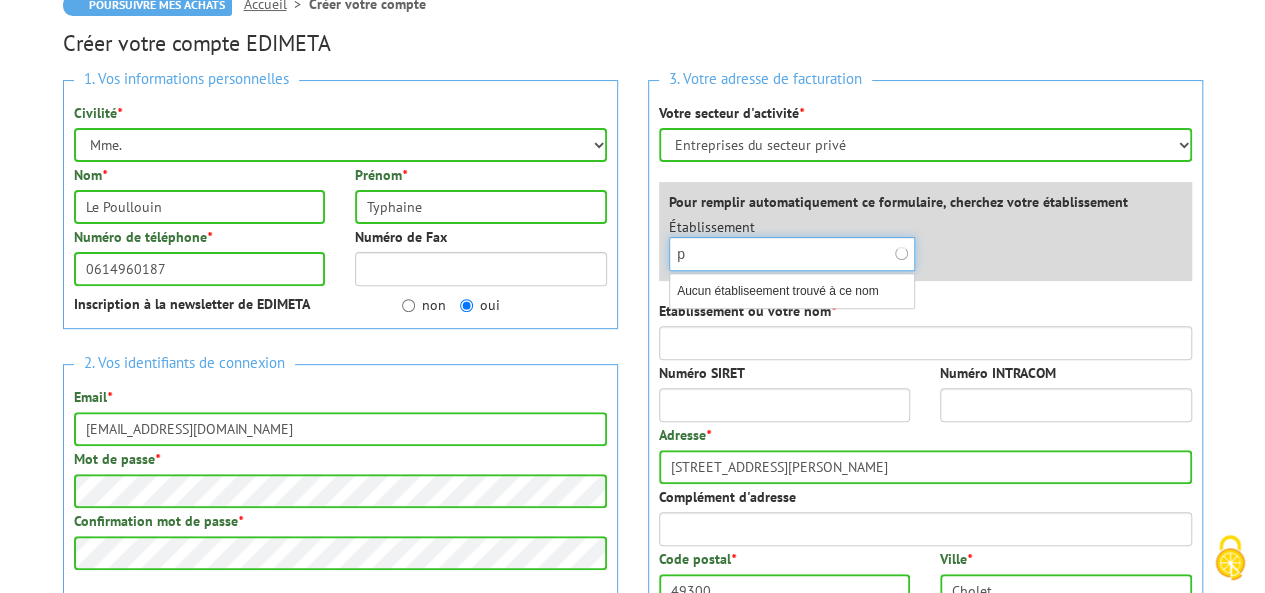 type 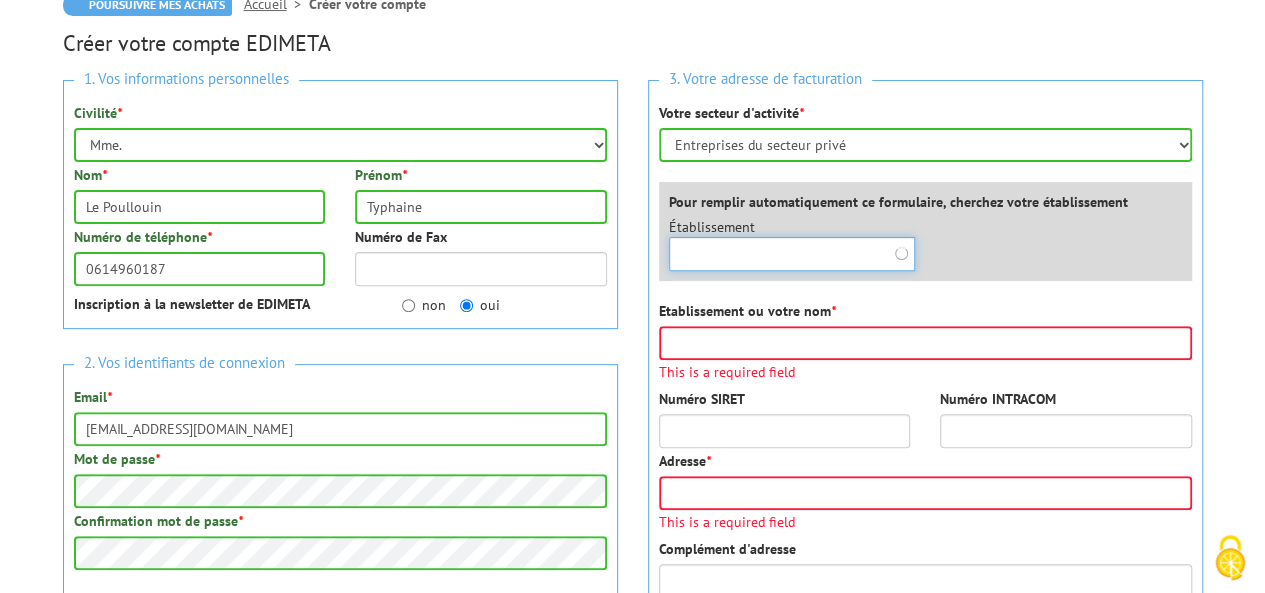 type 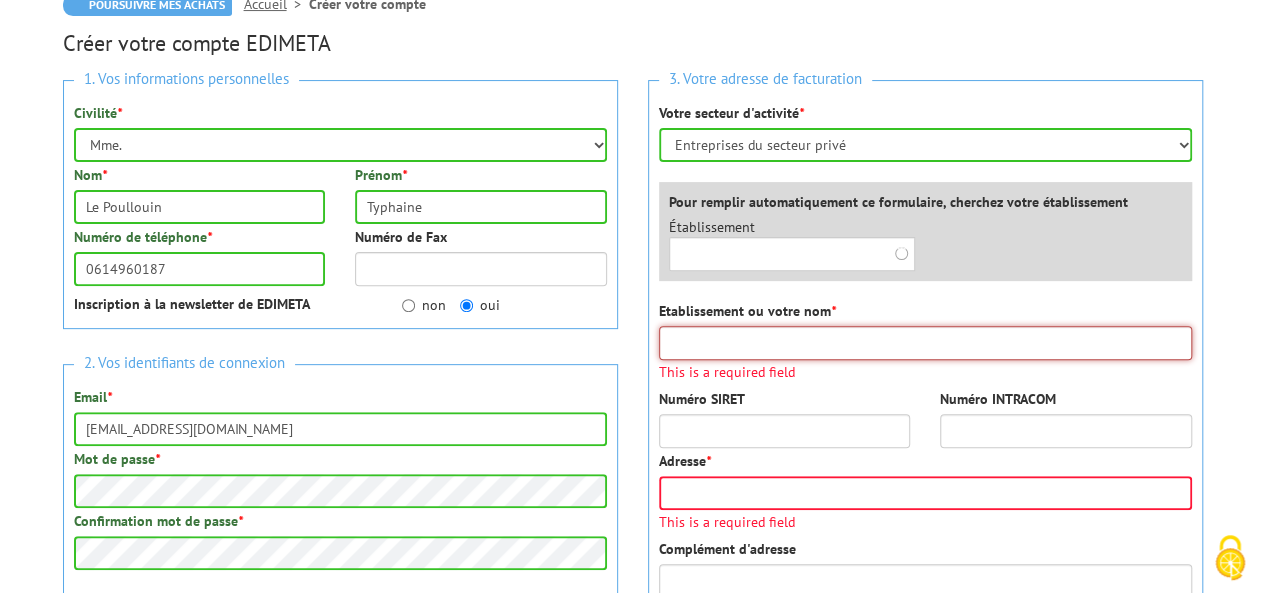 click on "Etablissement ou votre nom  *" at bounding box center (925, 343) 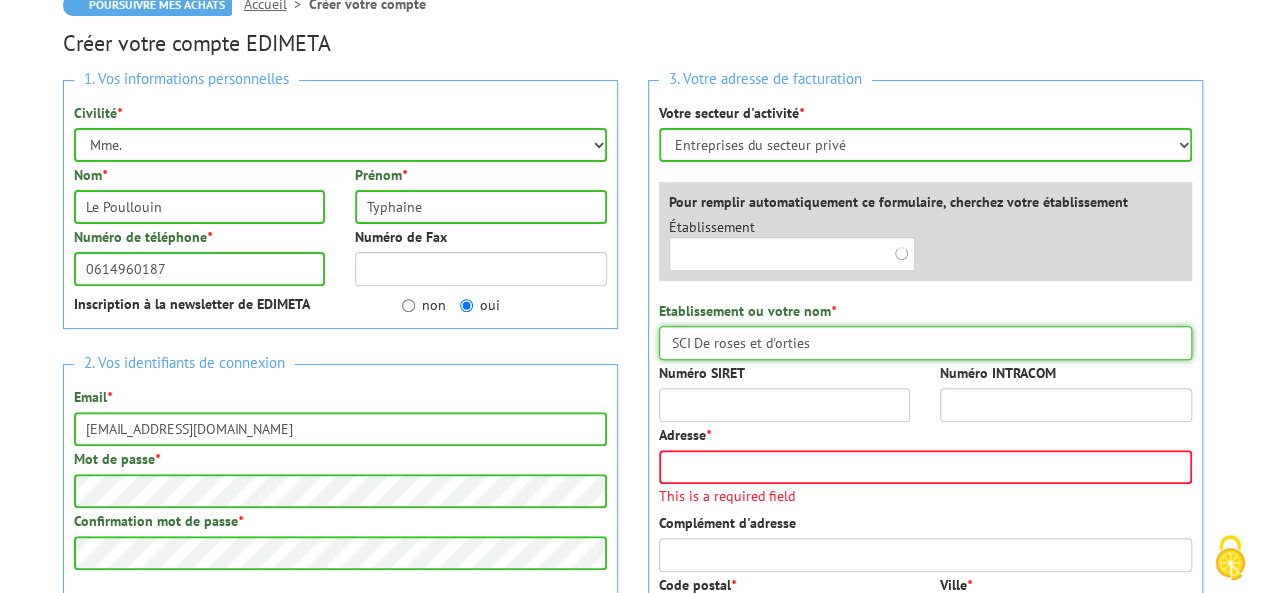 type on "SCI De roses et d'orties" 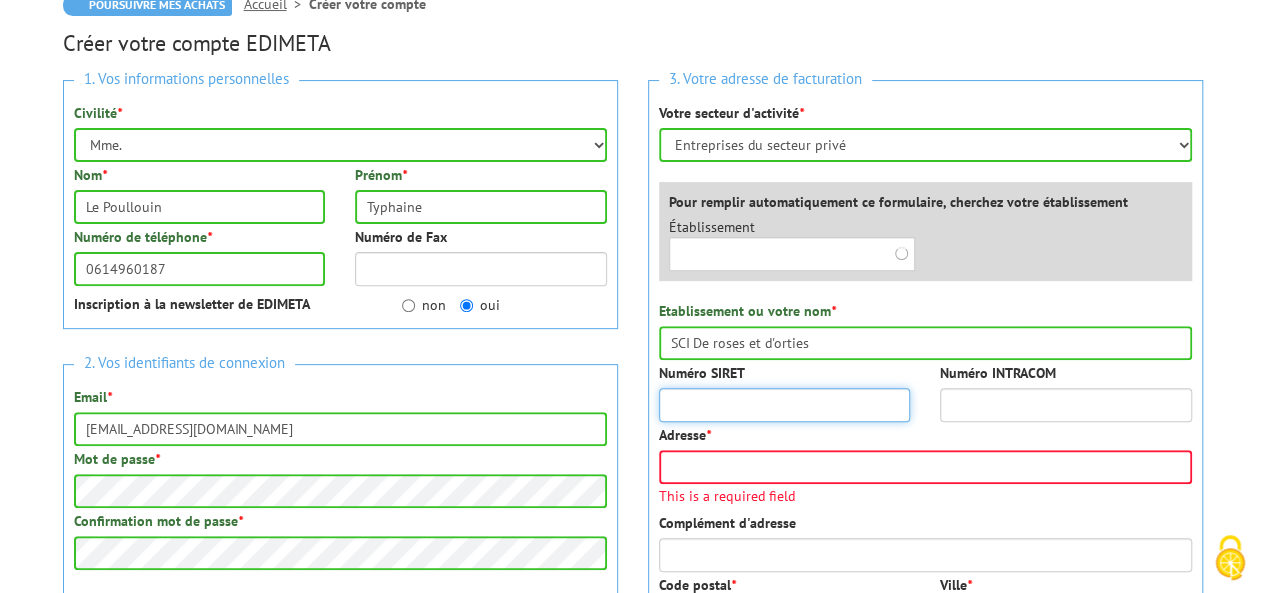 click on "Numéro SIRET" at bounding box center (785, 405) 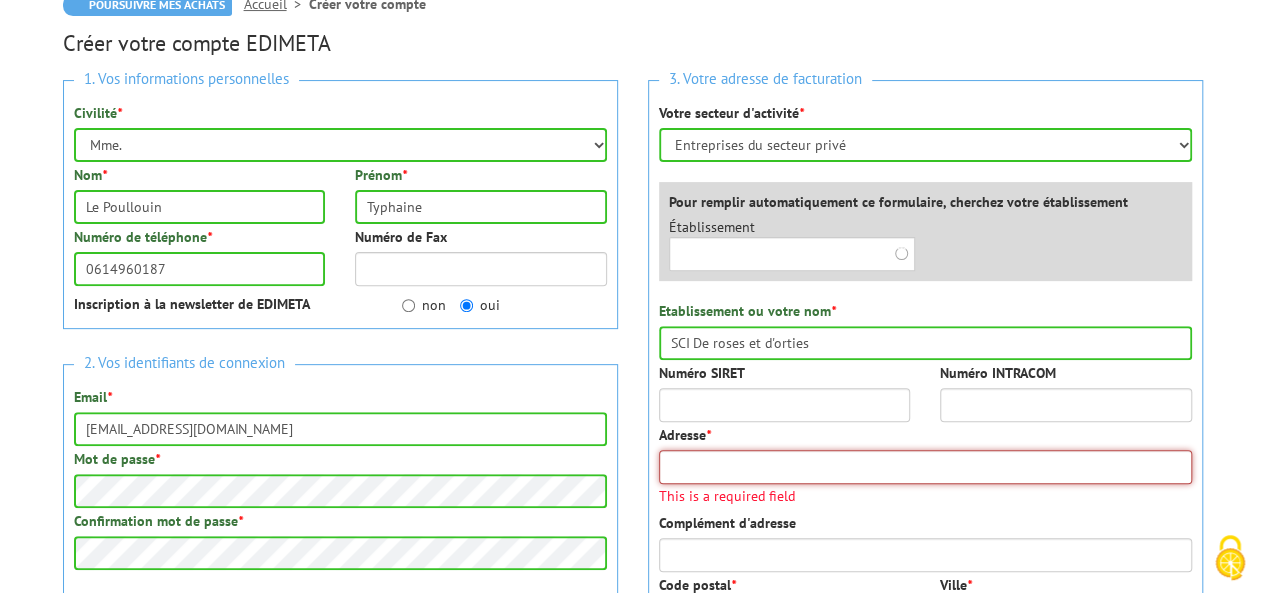click on "Adresse  *" at bounding box center [925, 467] 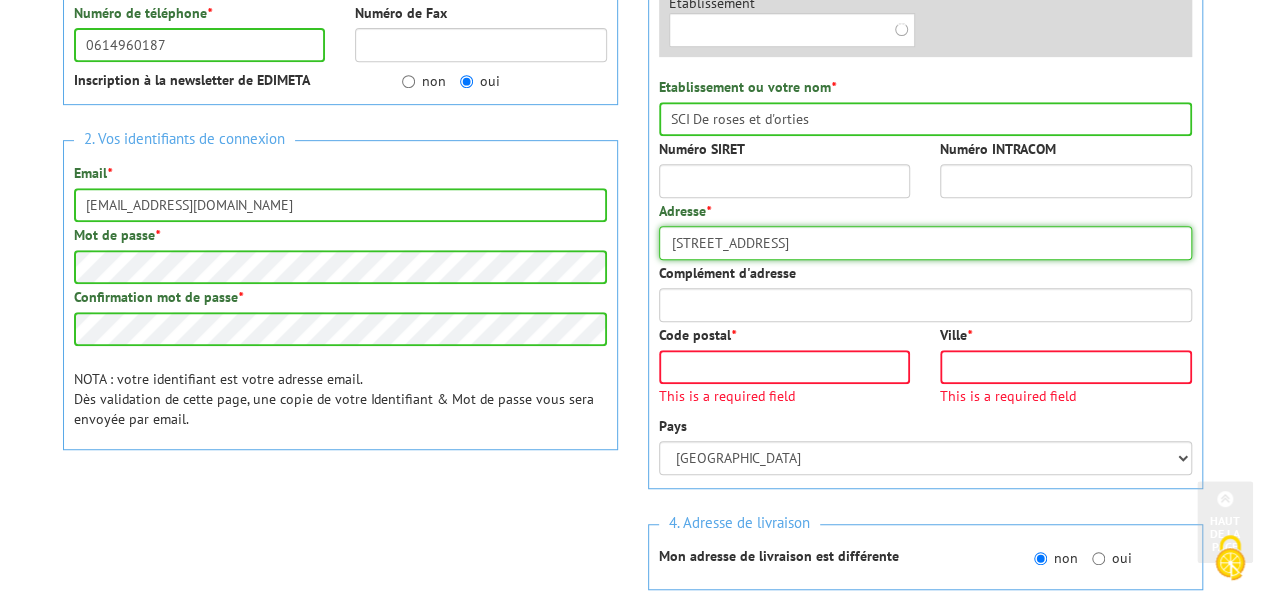 scroll, scrollTop: 436, scrollLeft: 0, axis: vertical 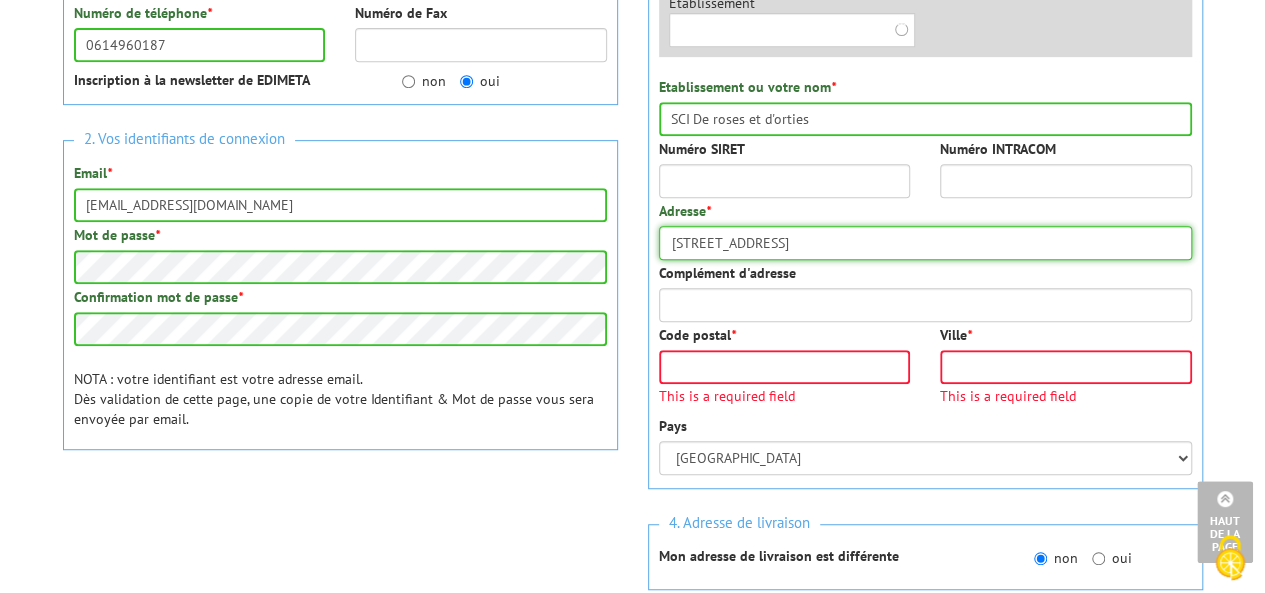 type on "16 rue du Bocage" 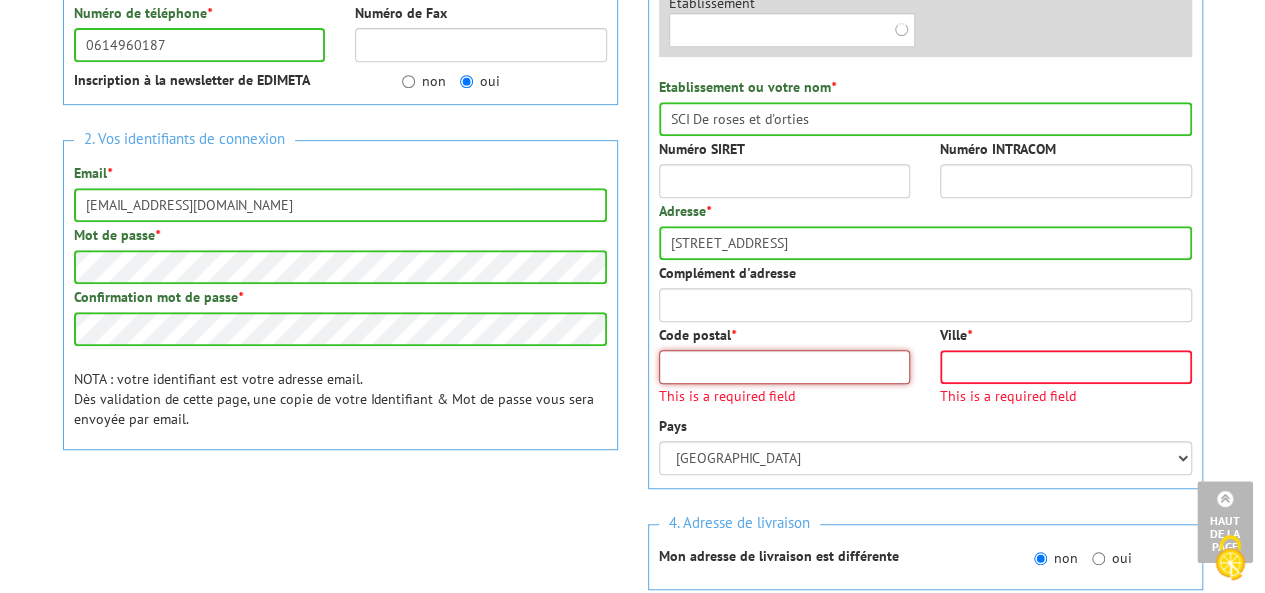 click on "Code postal  *" at bounding box center [785, 367] 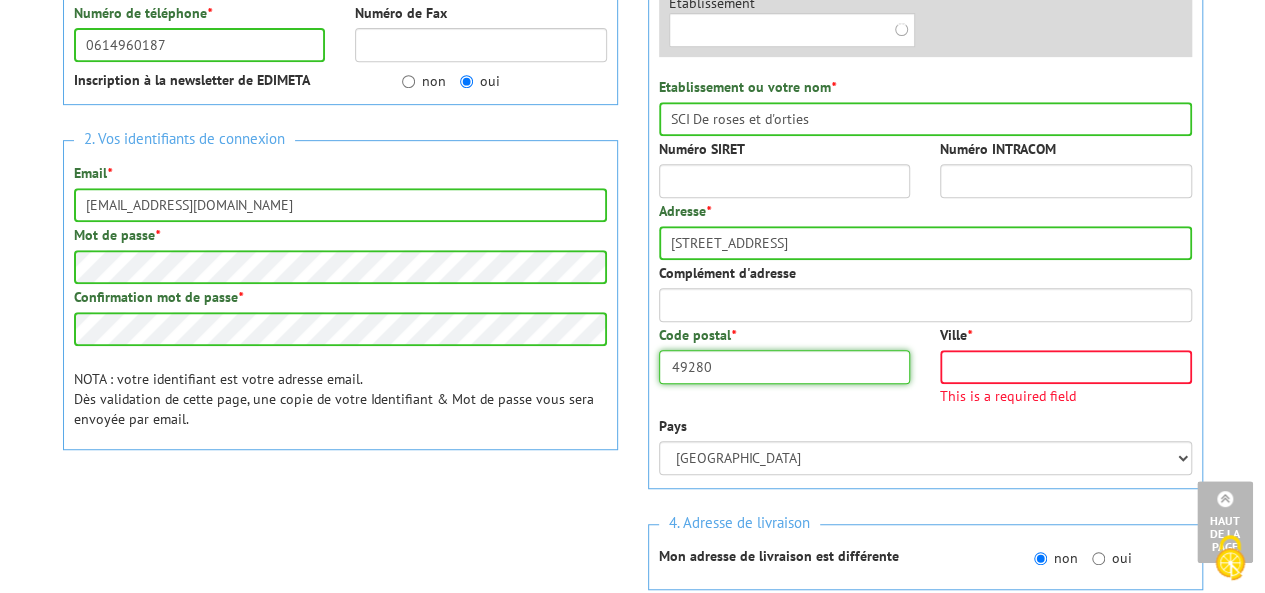 type on "49280" 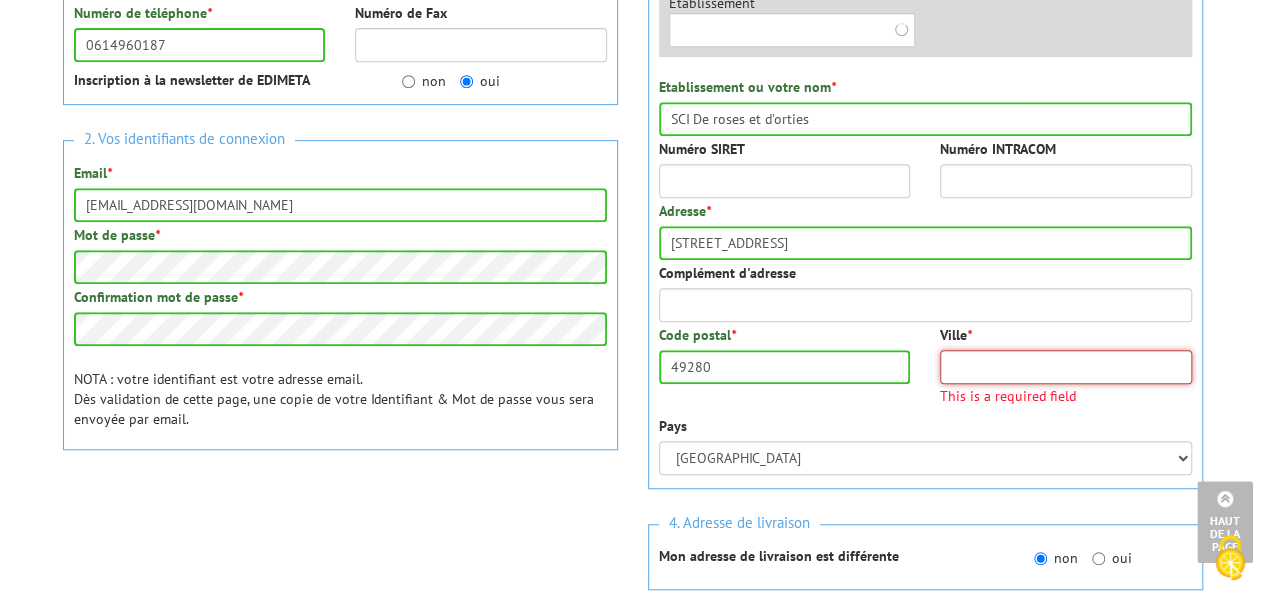 click on "Ville *" at bounding box center [1066, 367] 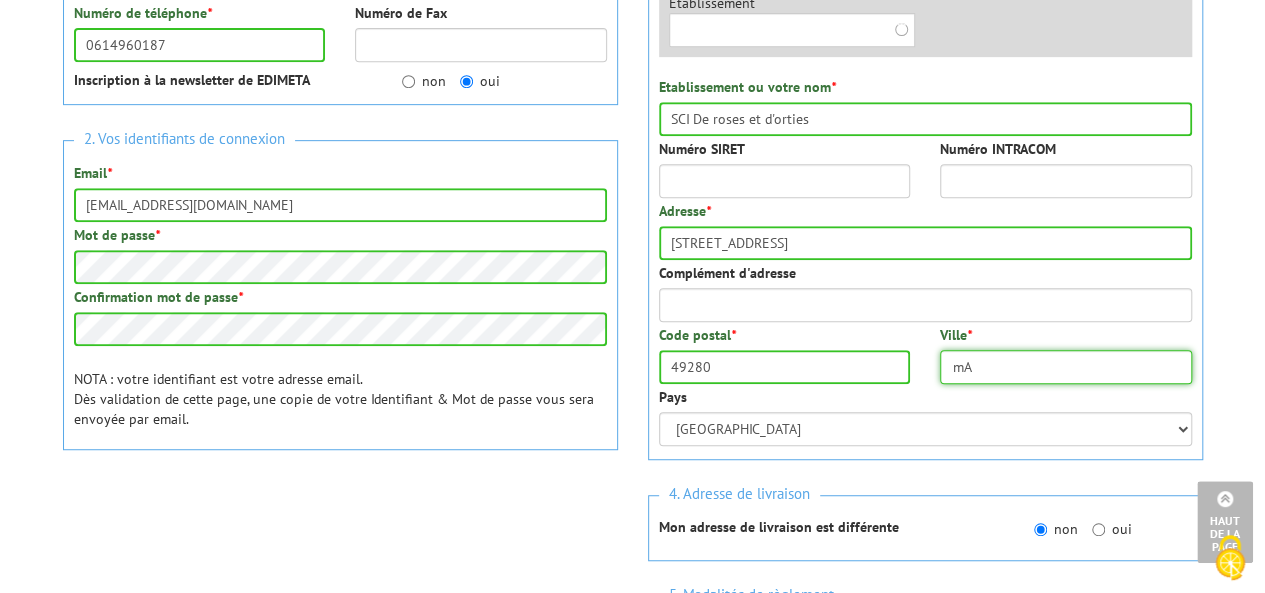 type on "m" 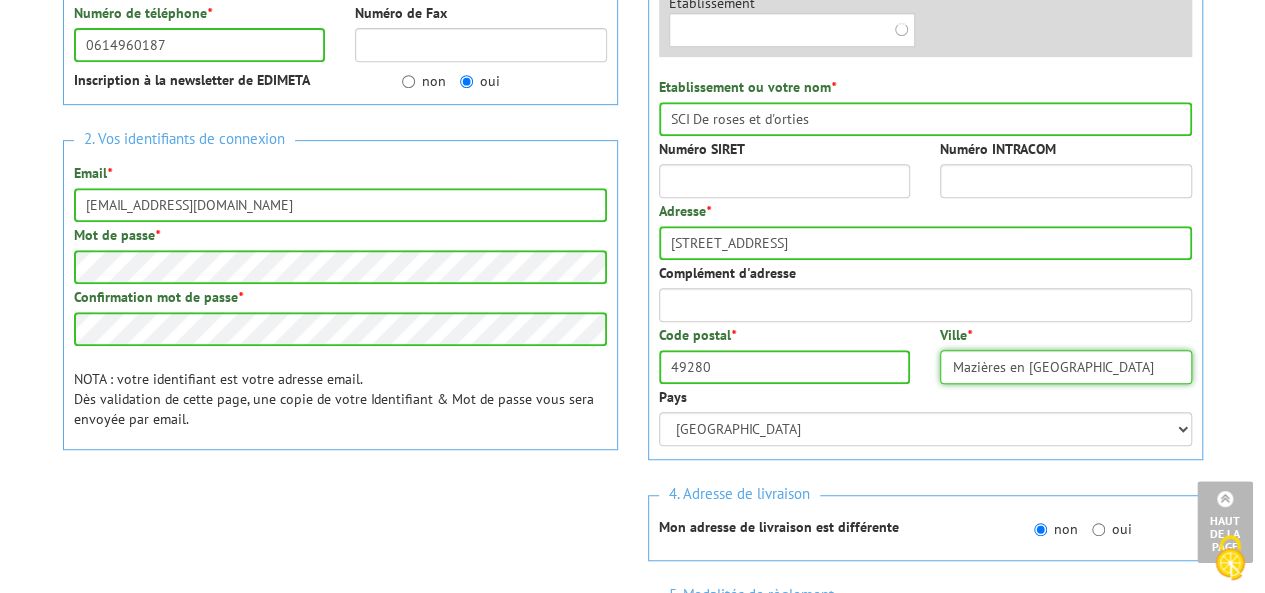 type on "Mazières en Mauges" 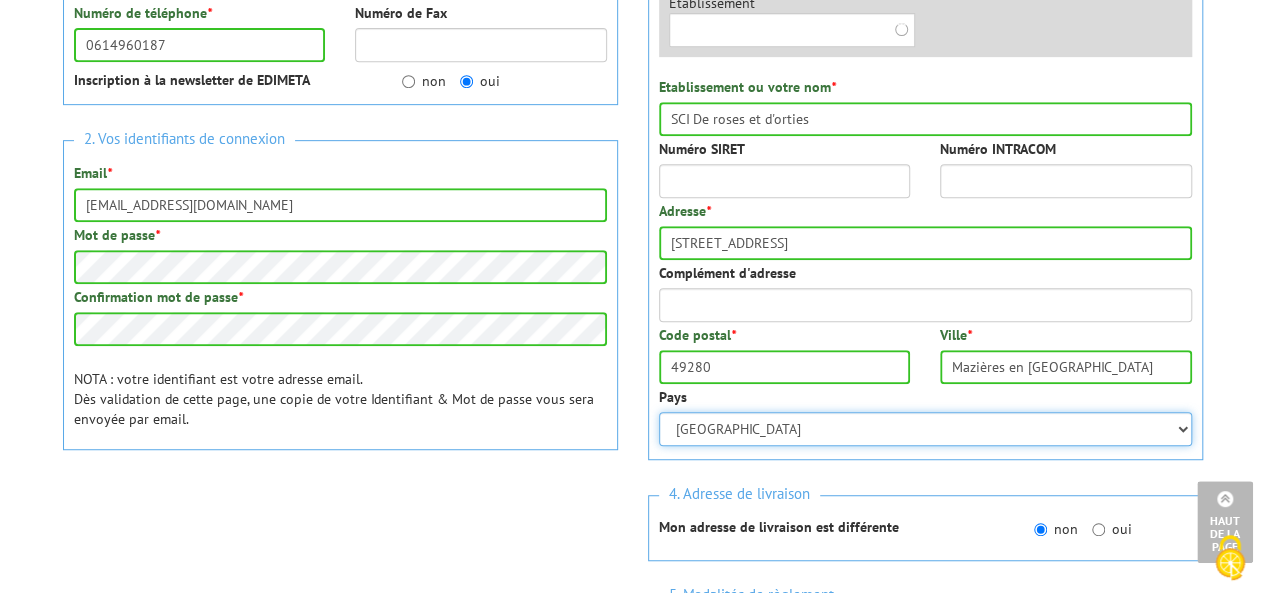 click on "Afghanistan
Afrique du Sud
Albanie
Algérie
Allemagne
American Samoa
Andorre
Angola
Anguilla
Antarctique
Antigua et Barbuda
Antilles Neerlandaises
Arabie Saoudite
Argentine
Arménie
Aruba
Australie
Autriche
Azerbaijan
Bahamas
Bahrain
Bangladesh
Barbade
Belgique
Bélize
Benin
Bermudes
Bhoutan
Biélorussie
Bolivie
Bosnie Herzegovine
Botswana
Bouvet (ile)
Brésil
Brunei Darussalam
Bulgarie
Burkina Faso
Burundi
Caïmanes (iles)
Cambodge
Cameroun
Canada
Cap Vert
Centrafricaine (République )
Chili
Chine
Chypre
Colombie
Comores
Congo
Congo, (République démocratique du)
Cook (iles)
Corée du nord
Corée du sud
Costa Rica
Cote d'Ivoire
Croatie
Cuba
Danemark
Djibouti
Dominicaine (république)
Dominique
Egypte
Emirats  Arabes Unis
Equateur
Erythrée
Espagne
Estonie
Etats Unis
Ethiopie
Falkland (Malouines) iles
Faroe (iles)
Fiji
Finlande" at bounding box center [925, 429] 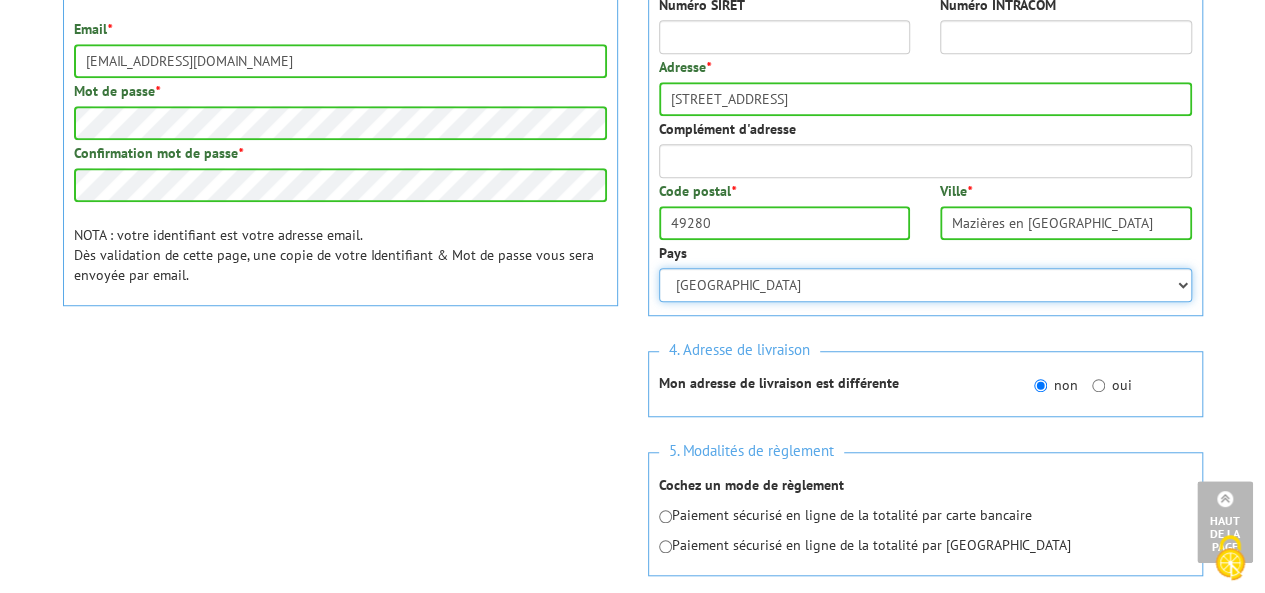 scroll, scrollTop: 672, scrollLeft: 0, axis: vertical 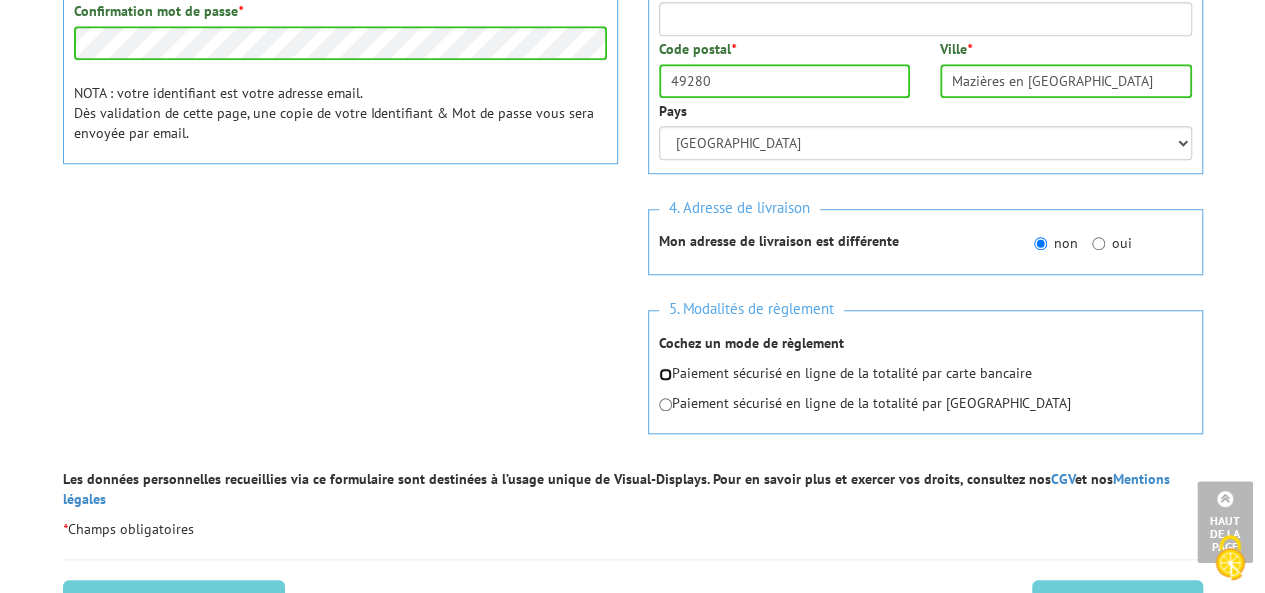 click at bounding box center (665, 374) 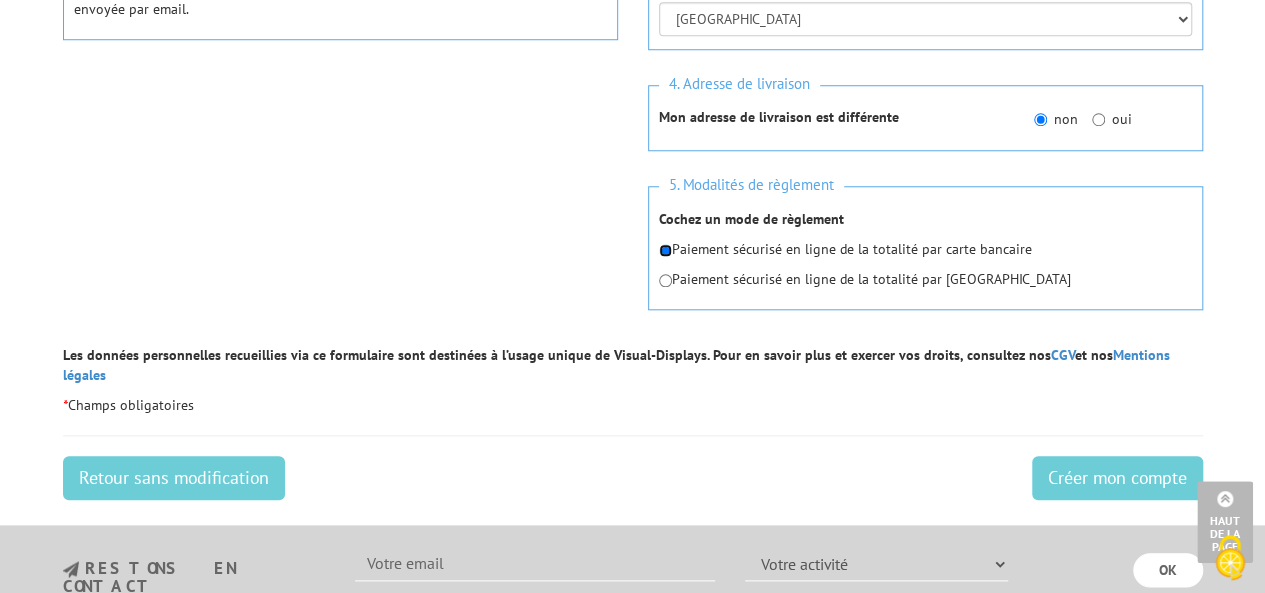 scroll, scrollTop: 835, scrollLeft: 0, axis: vertical 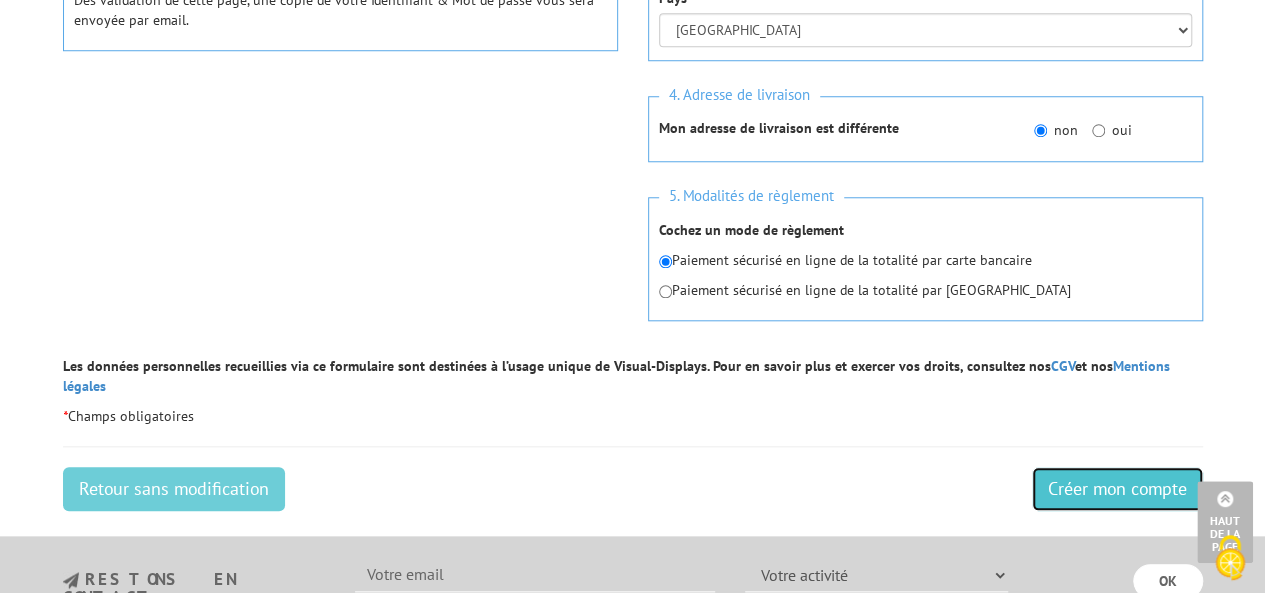 click on "Créer mon compte" at bounding box center (1117, 489) 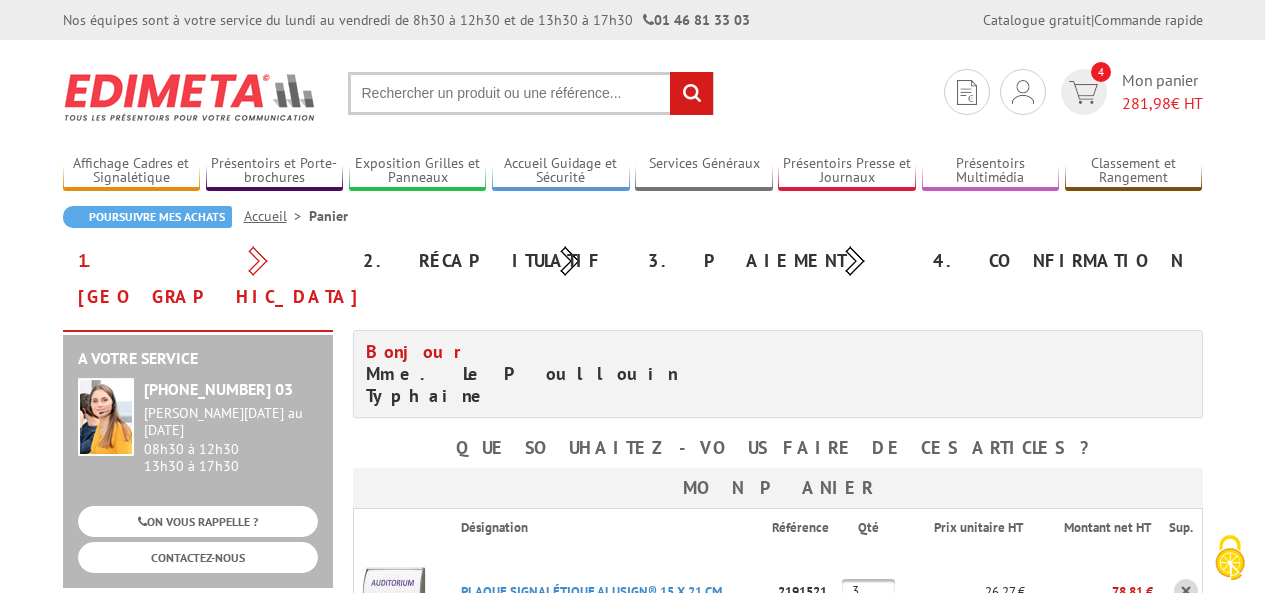 scroll, scrollTop: 0, scrollLeft: 0, axis: both 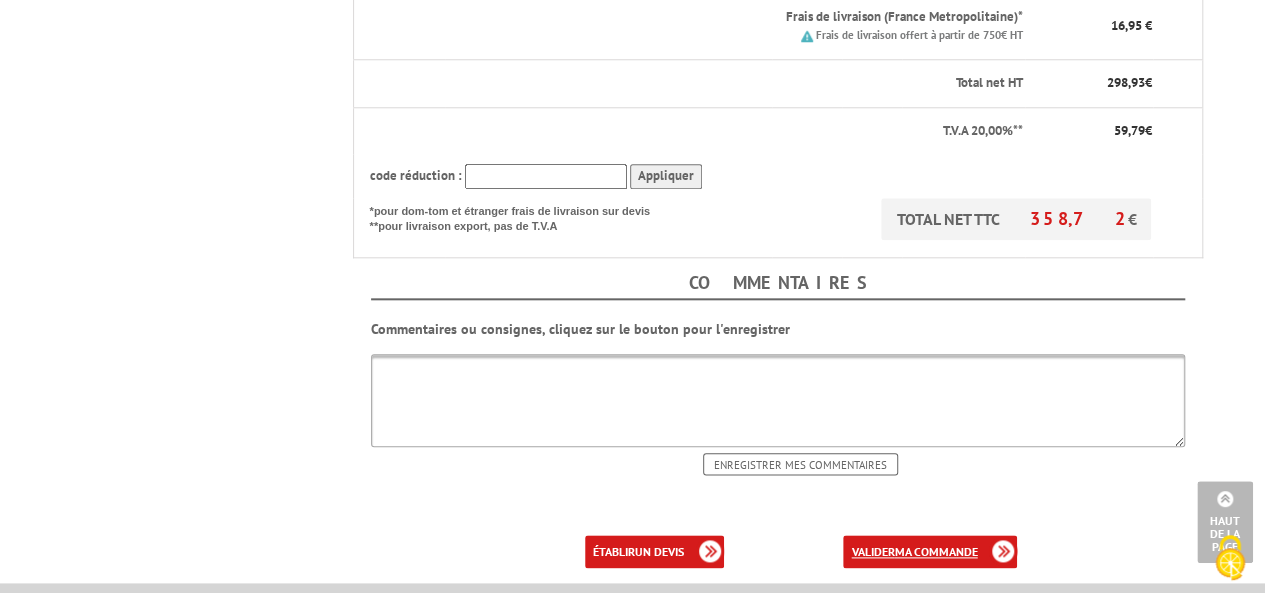 click on "ma commande" at bounding box center [935, 551] 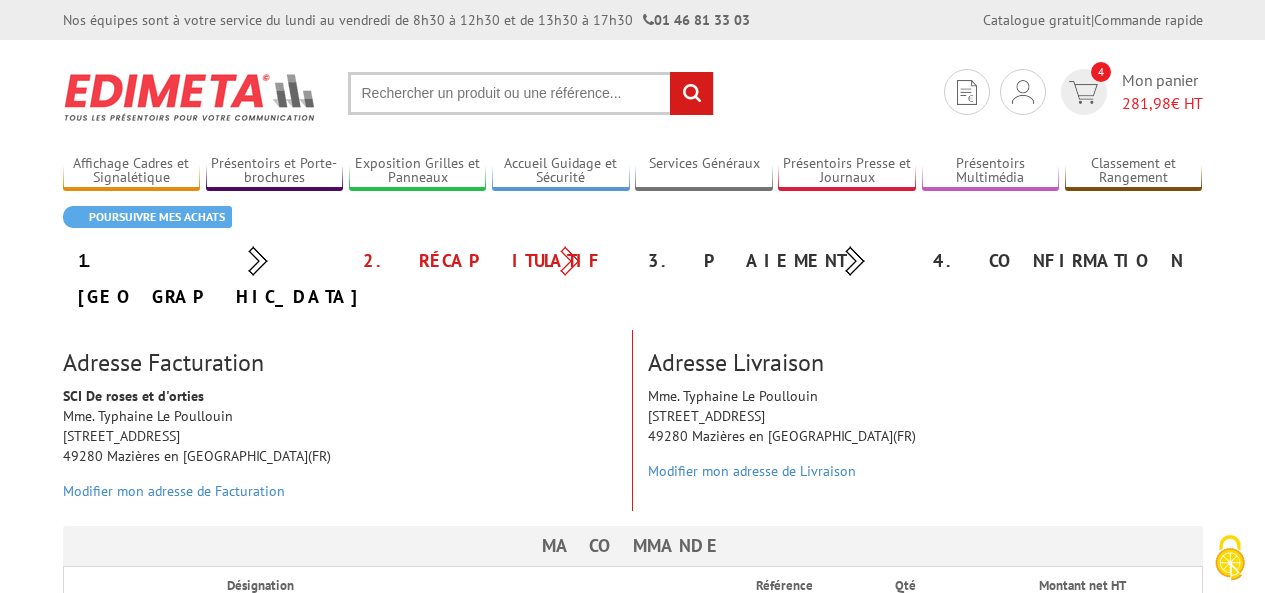 scroll, scrollTop: 0, scrollLeft: 0, axis: both 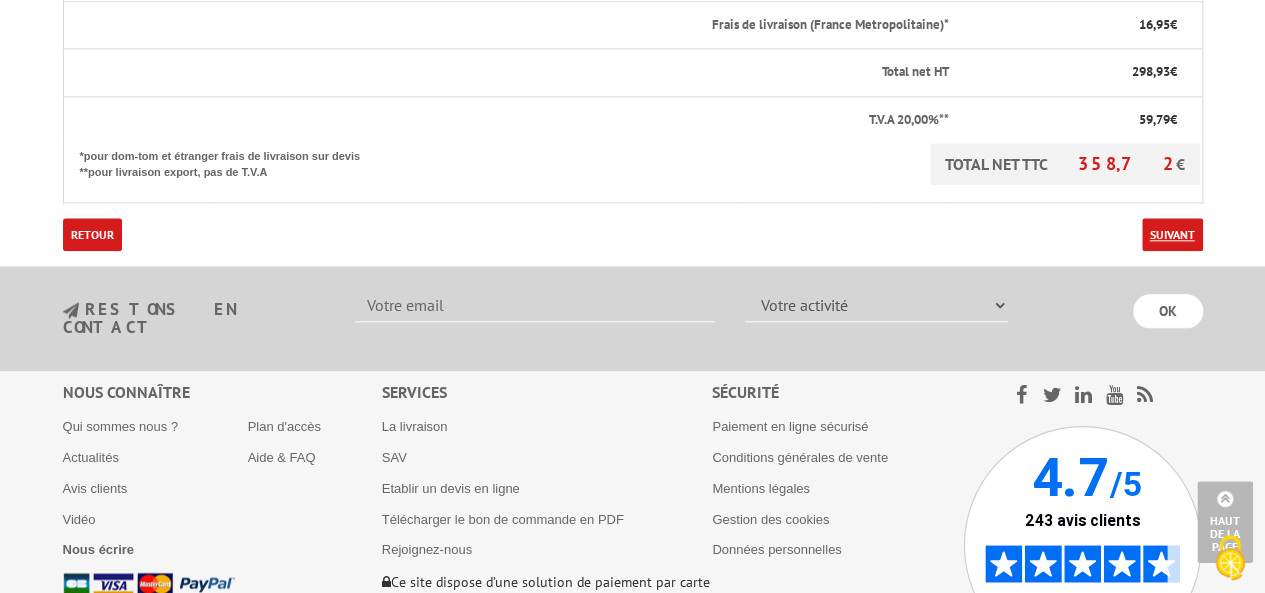 click on "Suivant" at bounding box center (1172, 234) 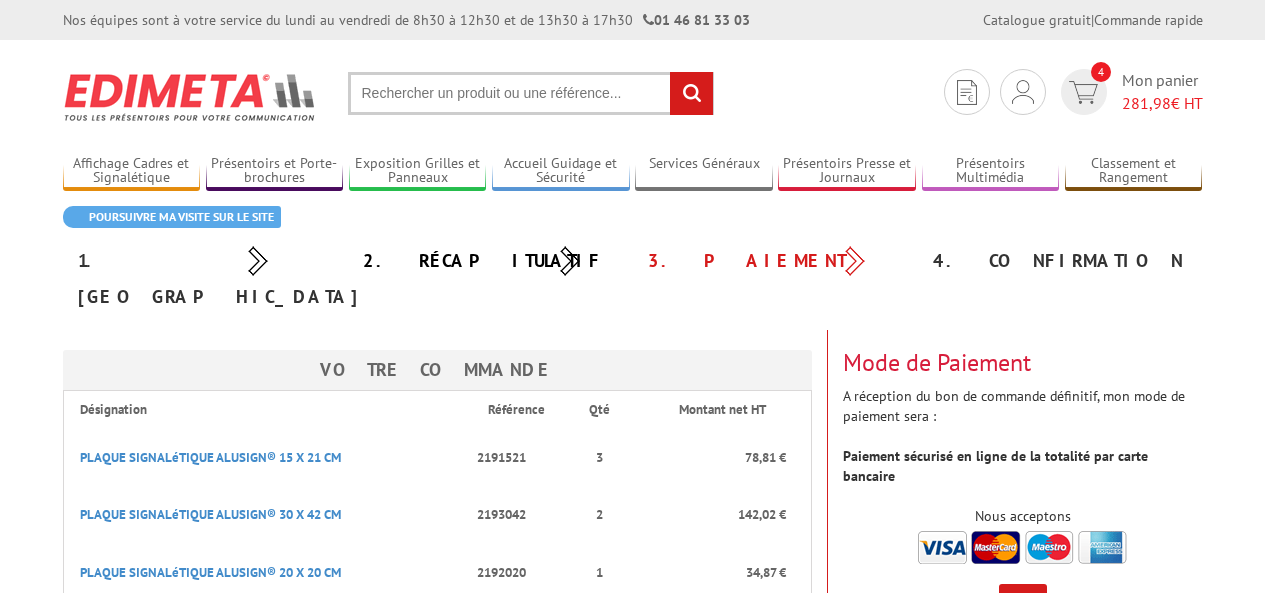 scroll, scrollTop: 0, scrollLeft: 0, axis: both 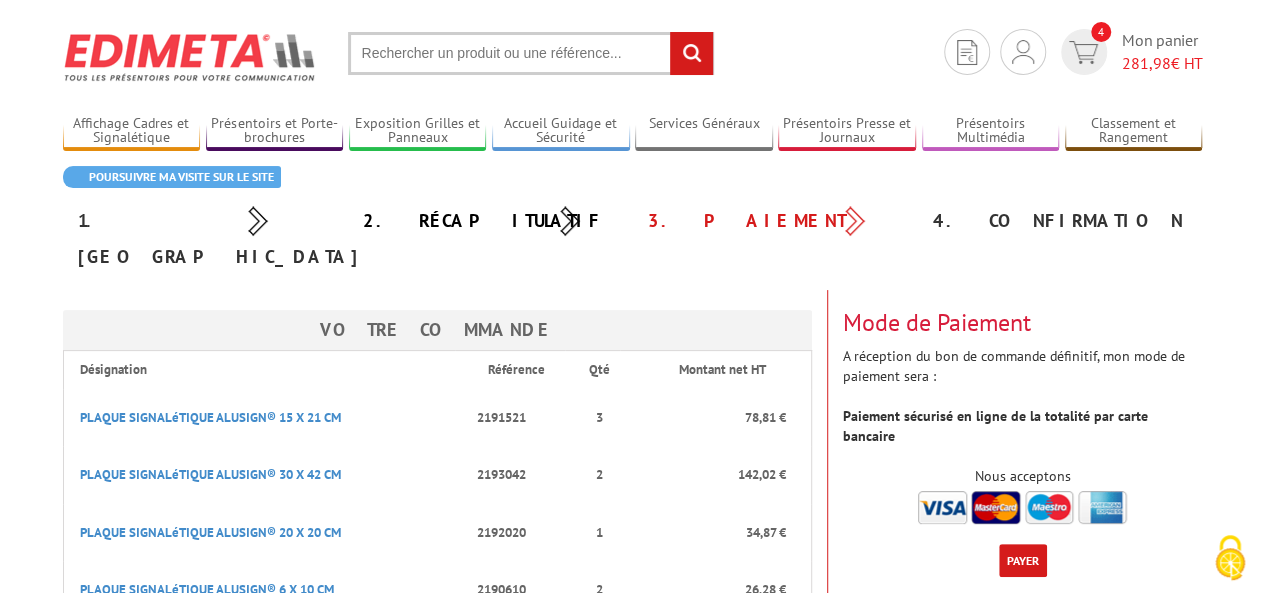 click on "Payer" at bounding box center [1023, 560] 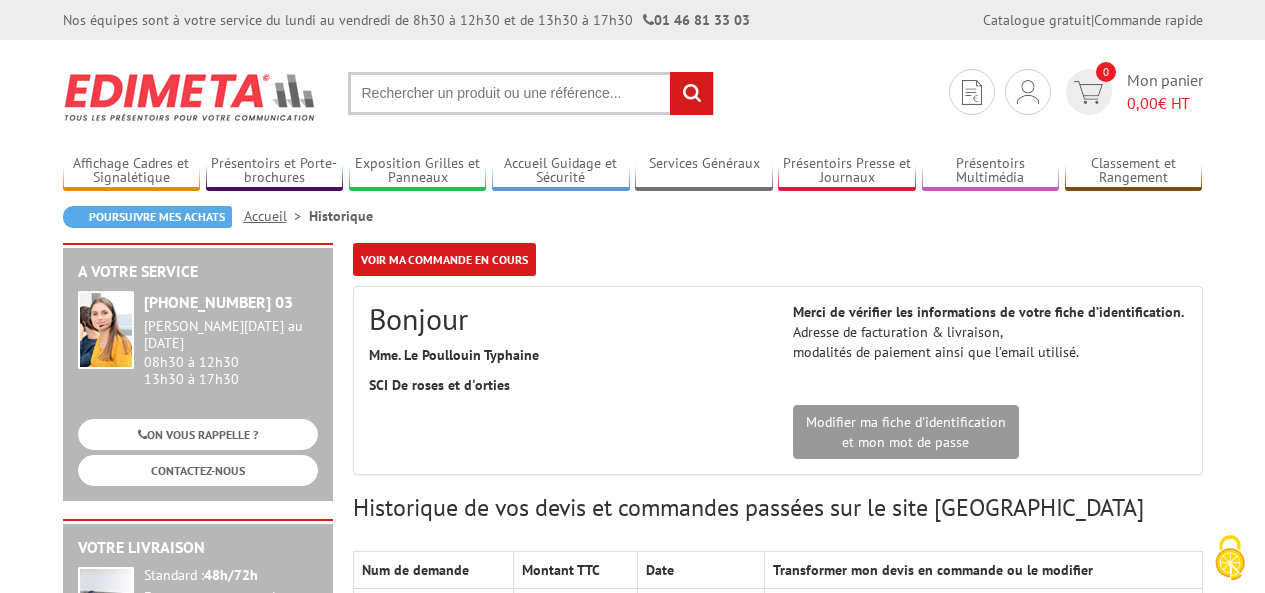 scroll, scrollTop: 0, scrollLeft: 0, axis: both 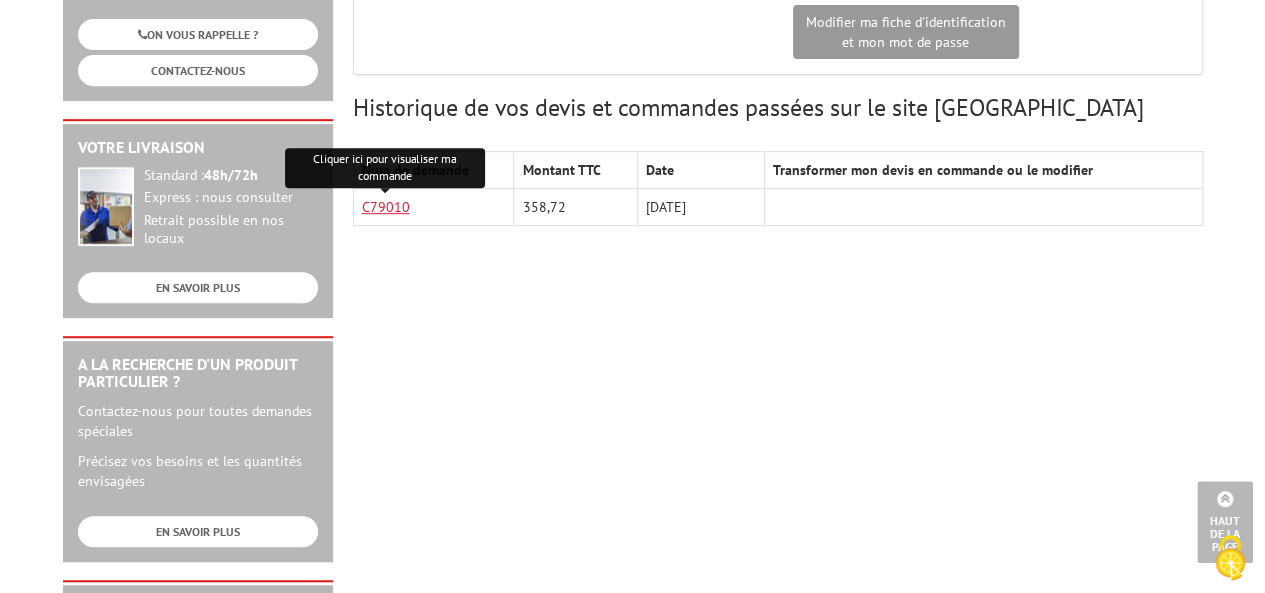 click on "C79010" at bounding box center [386, 207] 